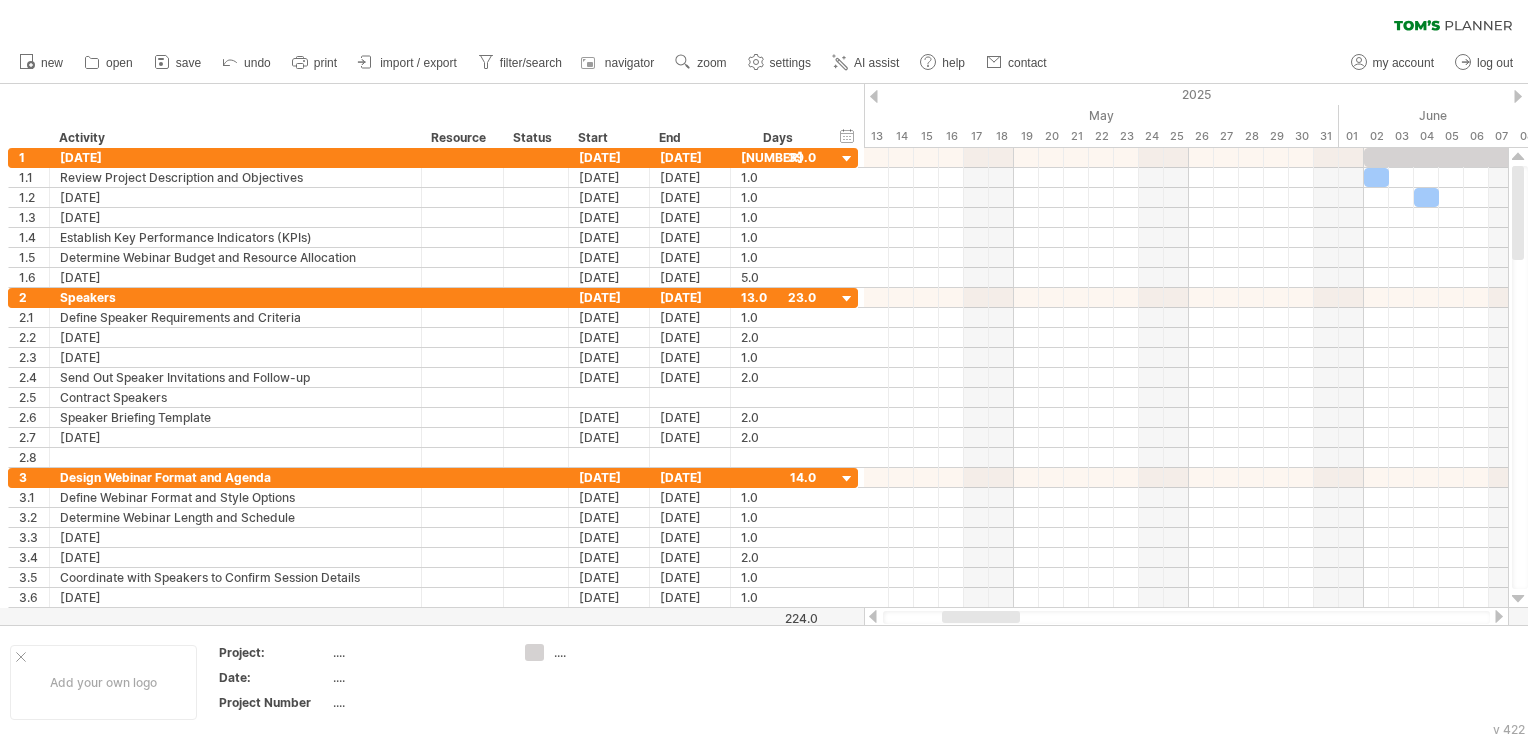 scroll, scrollTop: 0, scrollLeft: 0, axis: both 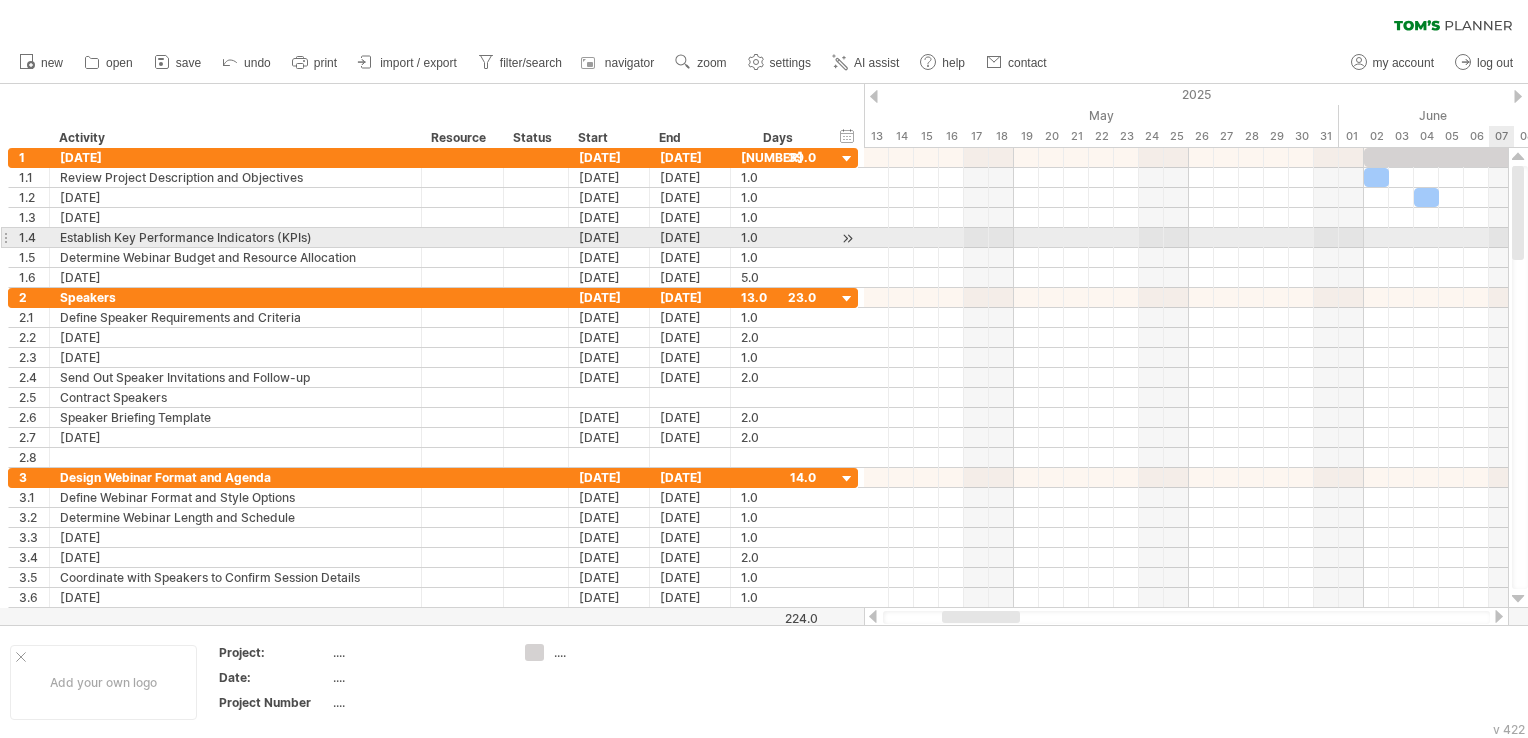 drag, startPoint x: 1520, startPoint y: 240, endPoint x: 1521, endPoint y: 221, distance: 19.026299 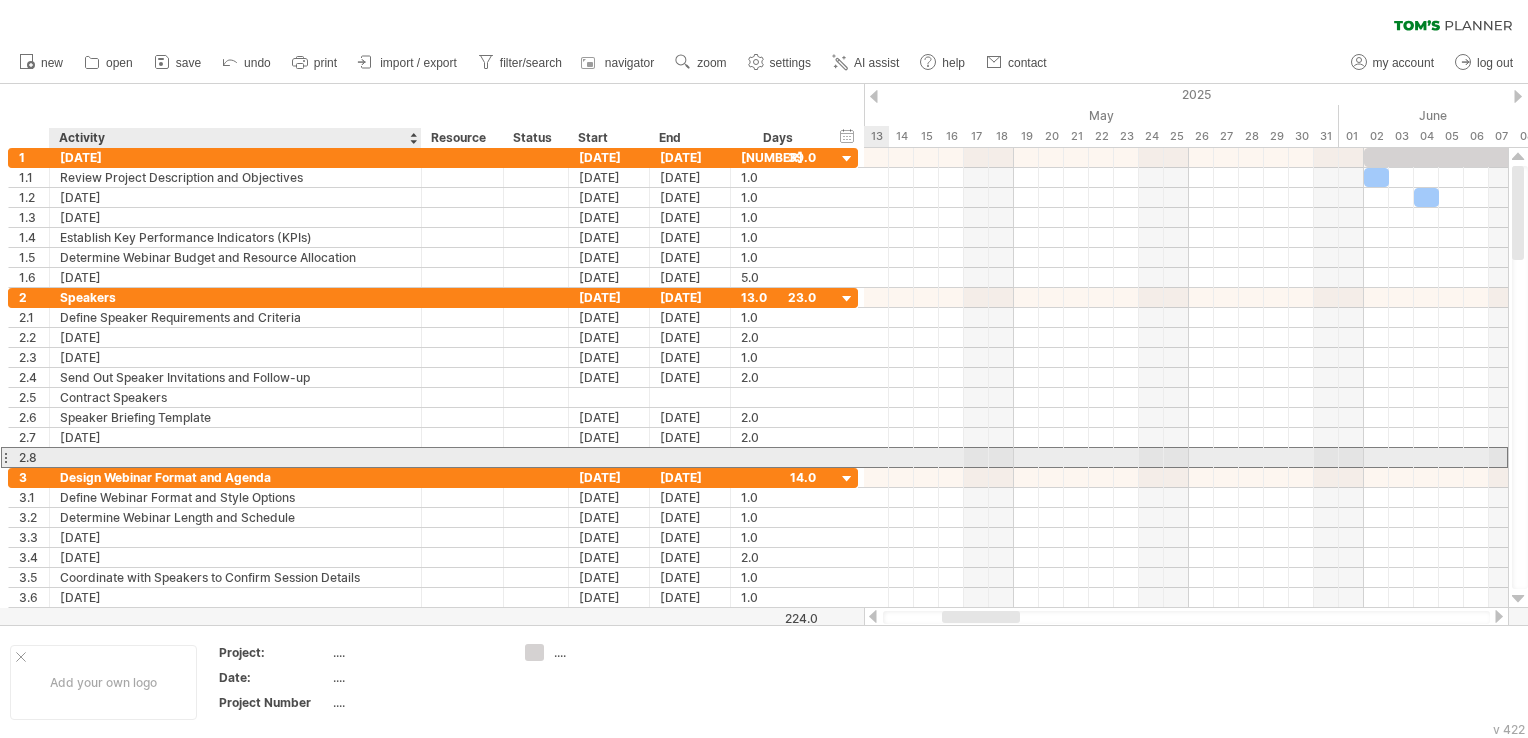 click at bounding box center [235, 457] 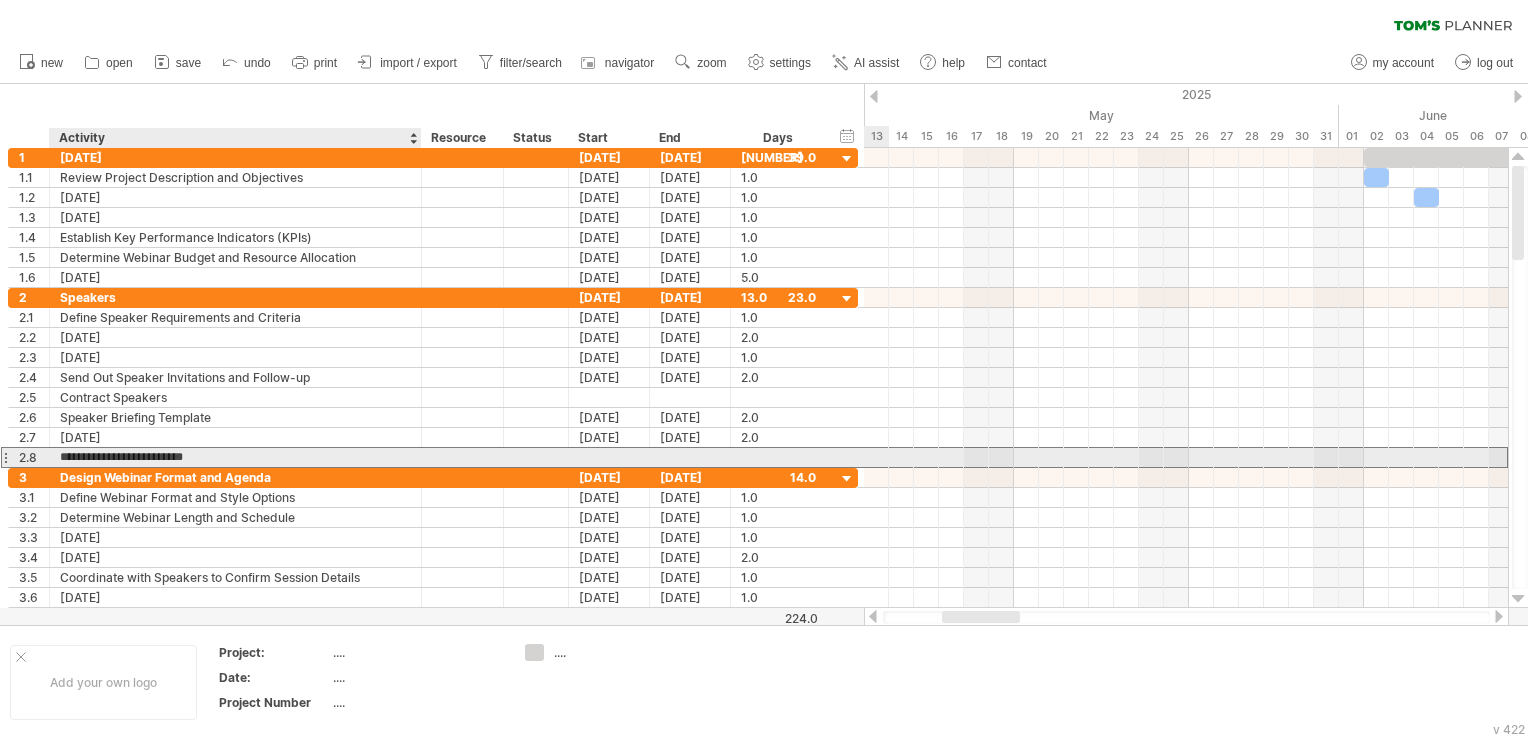 type on "**********" 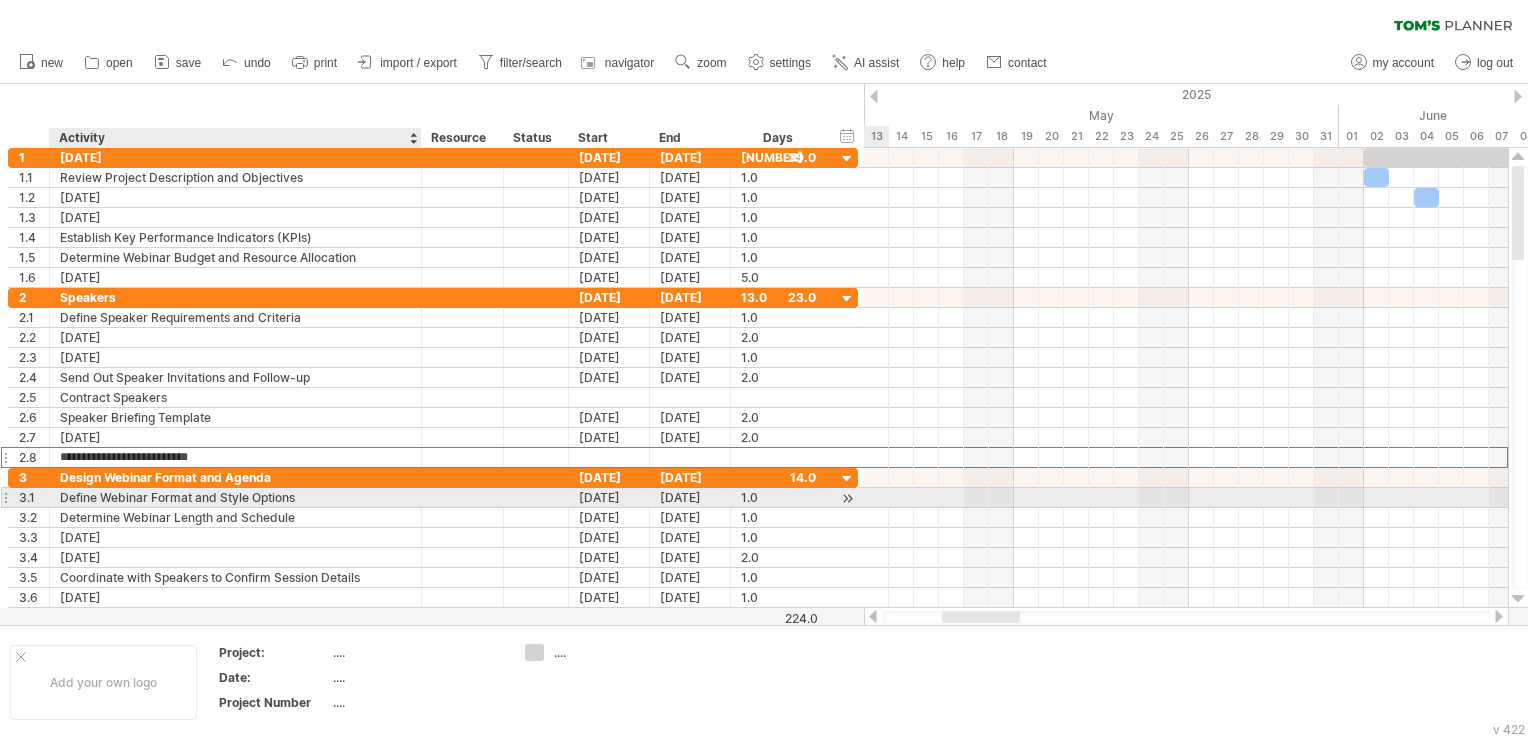 click on "Define Webinar Format and Style Options" at bounding box center [235, 497] 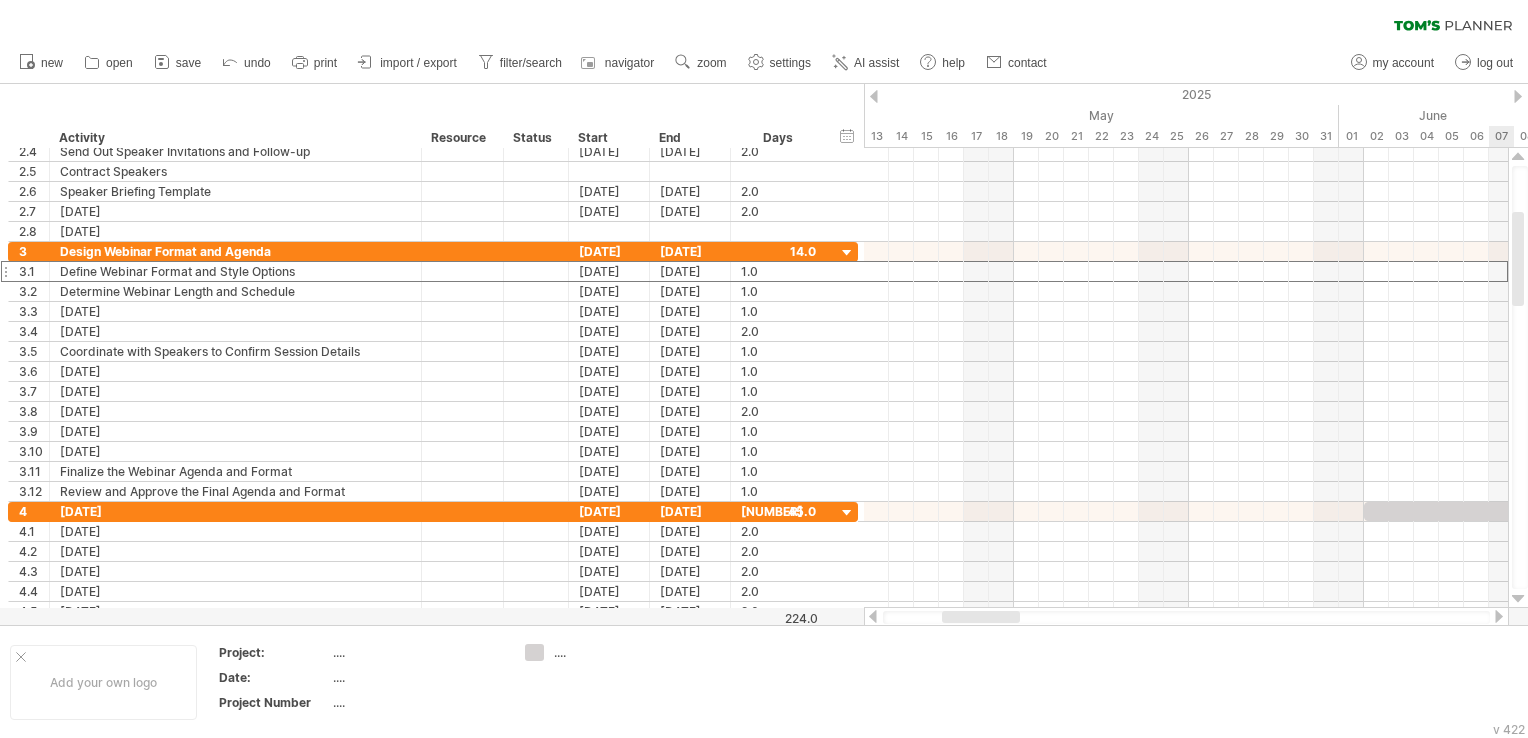 drag, startPoint x: 1520, startPoint y: 238, endPoint x: 1531, endPoint y: 284, distance: 47.296936 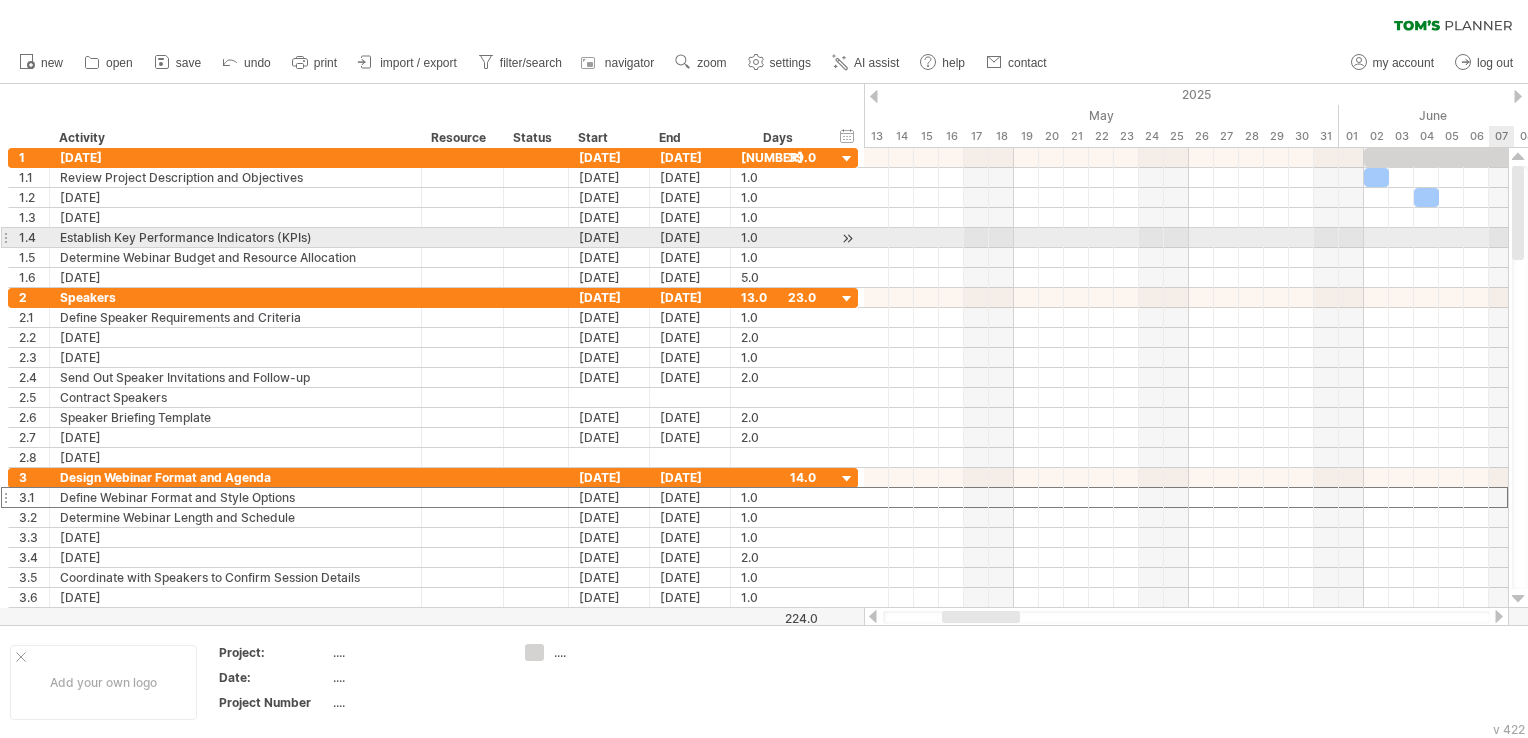 drag, startPoint x: 1527, startPoint y: 230, endPoint x: 1528, endPoint y: 215, distance: 15.033297 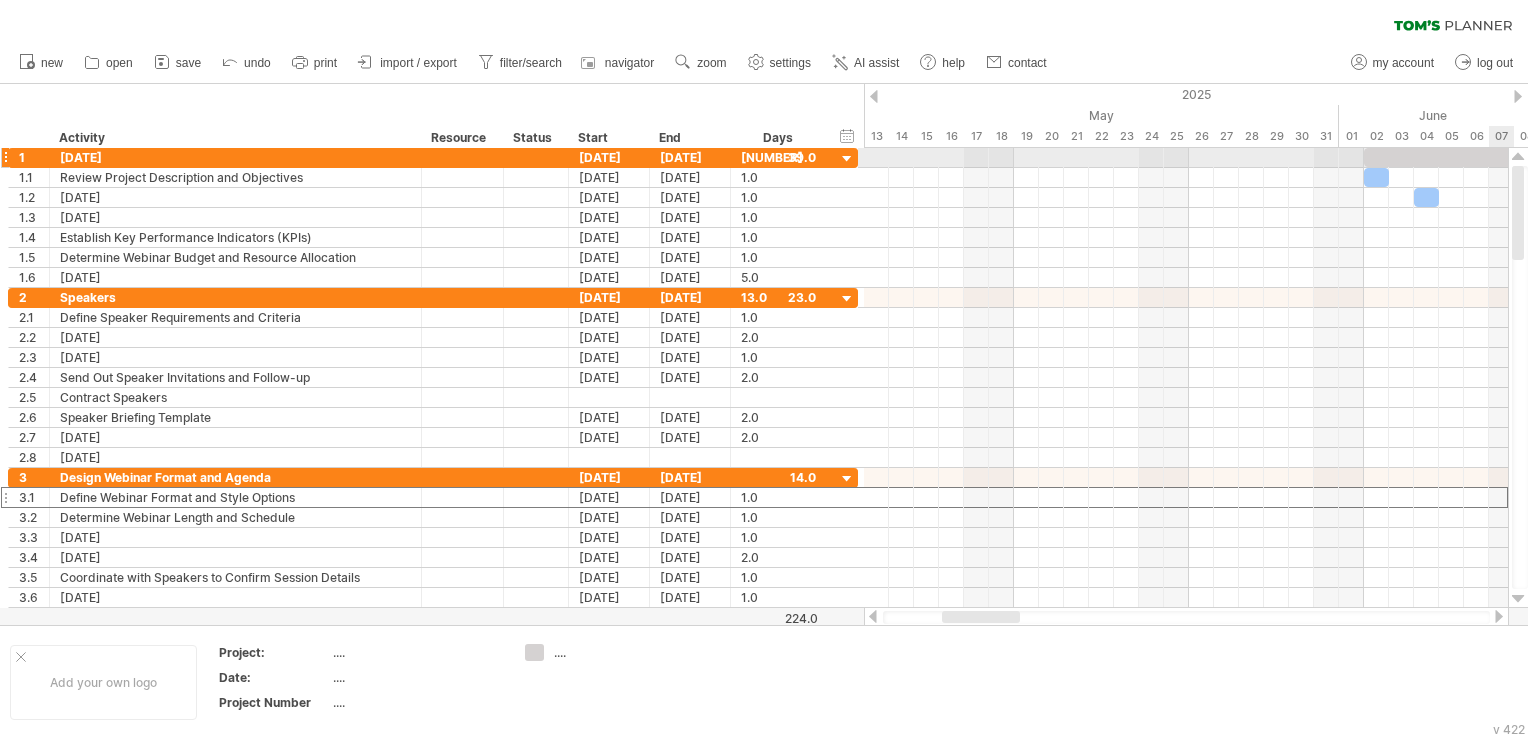 click at bounding box center [1518, 157] 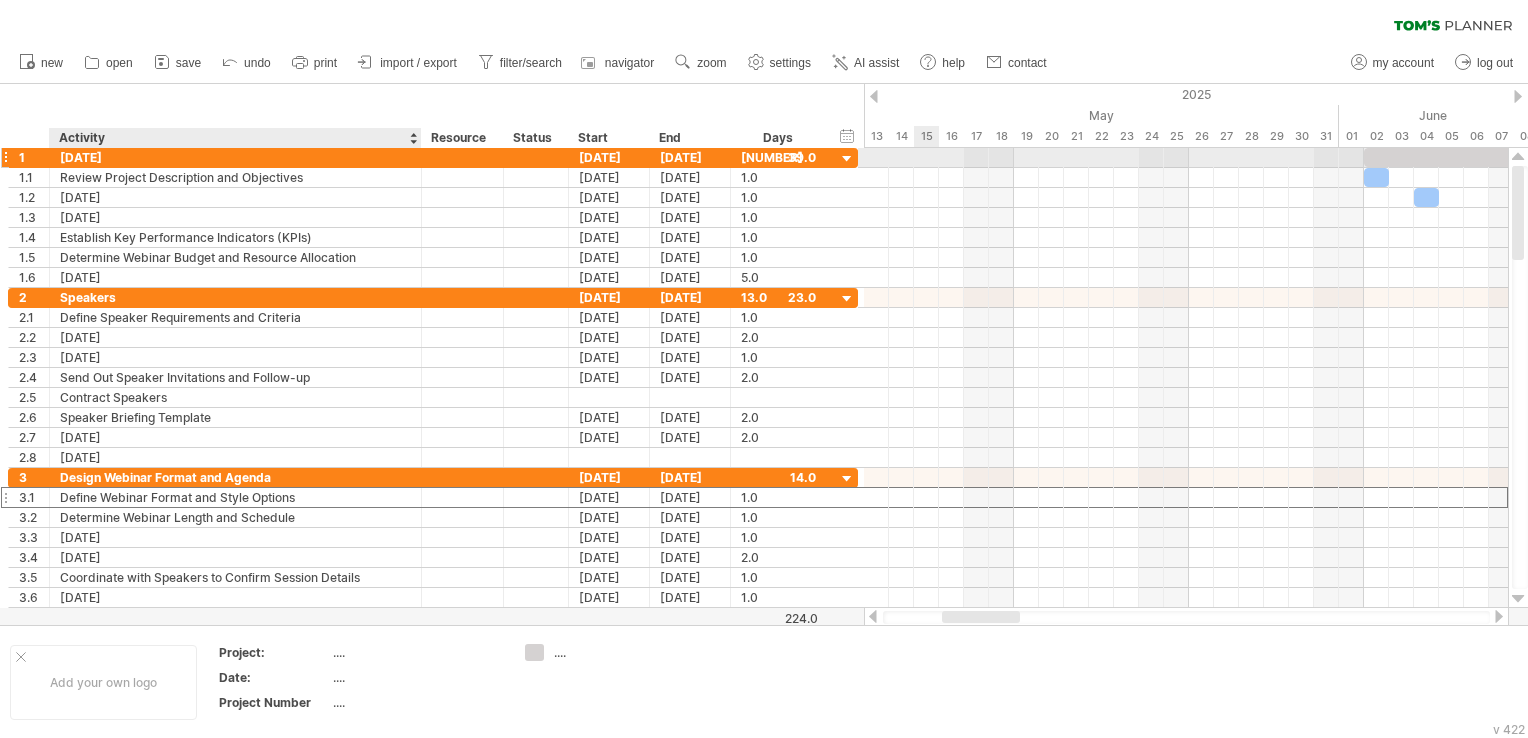 click on "[DATE]" at bounding box center [235, 157] 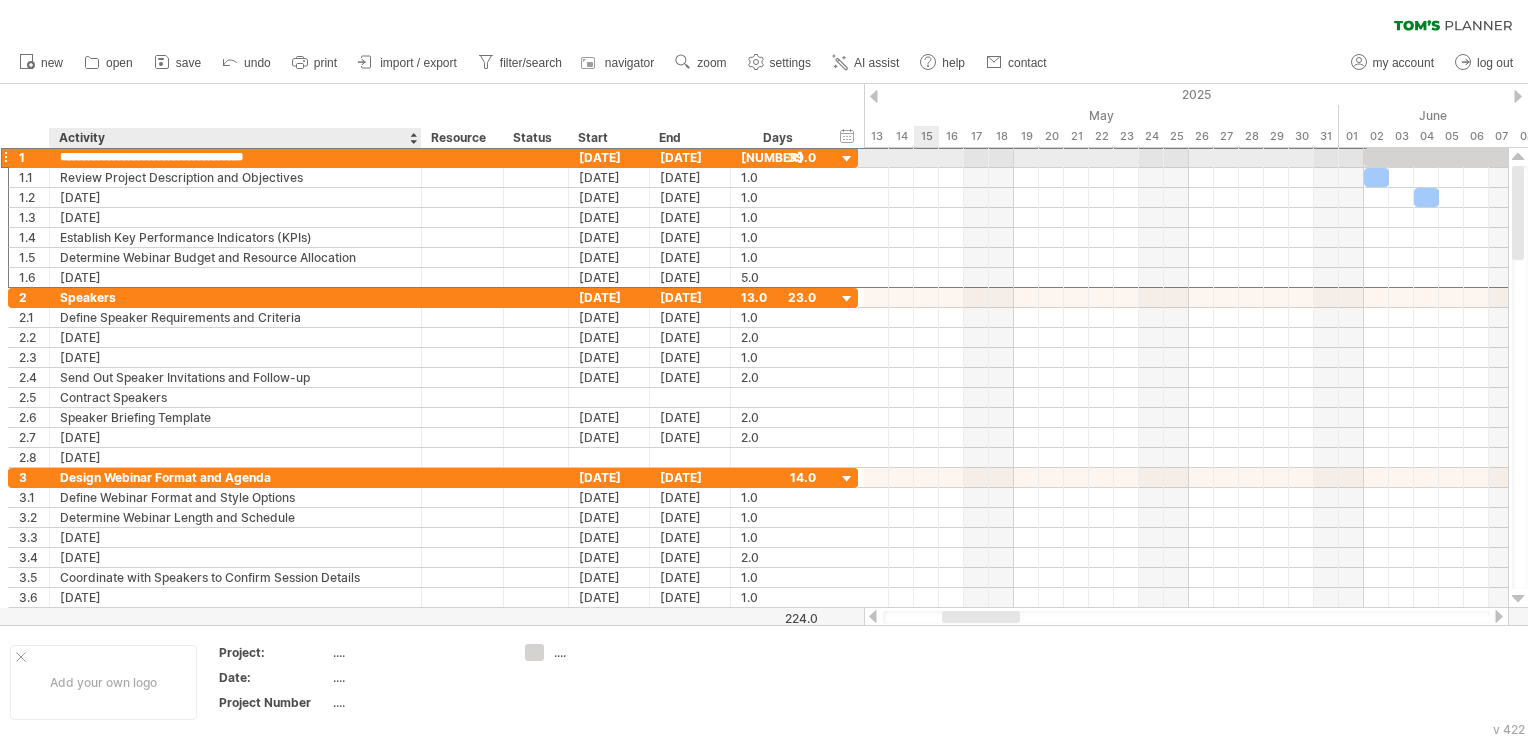 click on "**********" at bounding box center [235, 157] 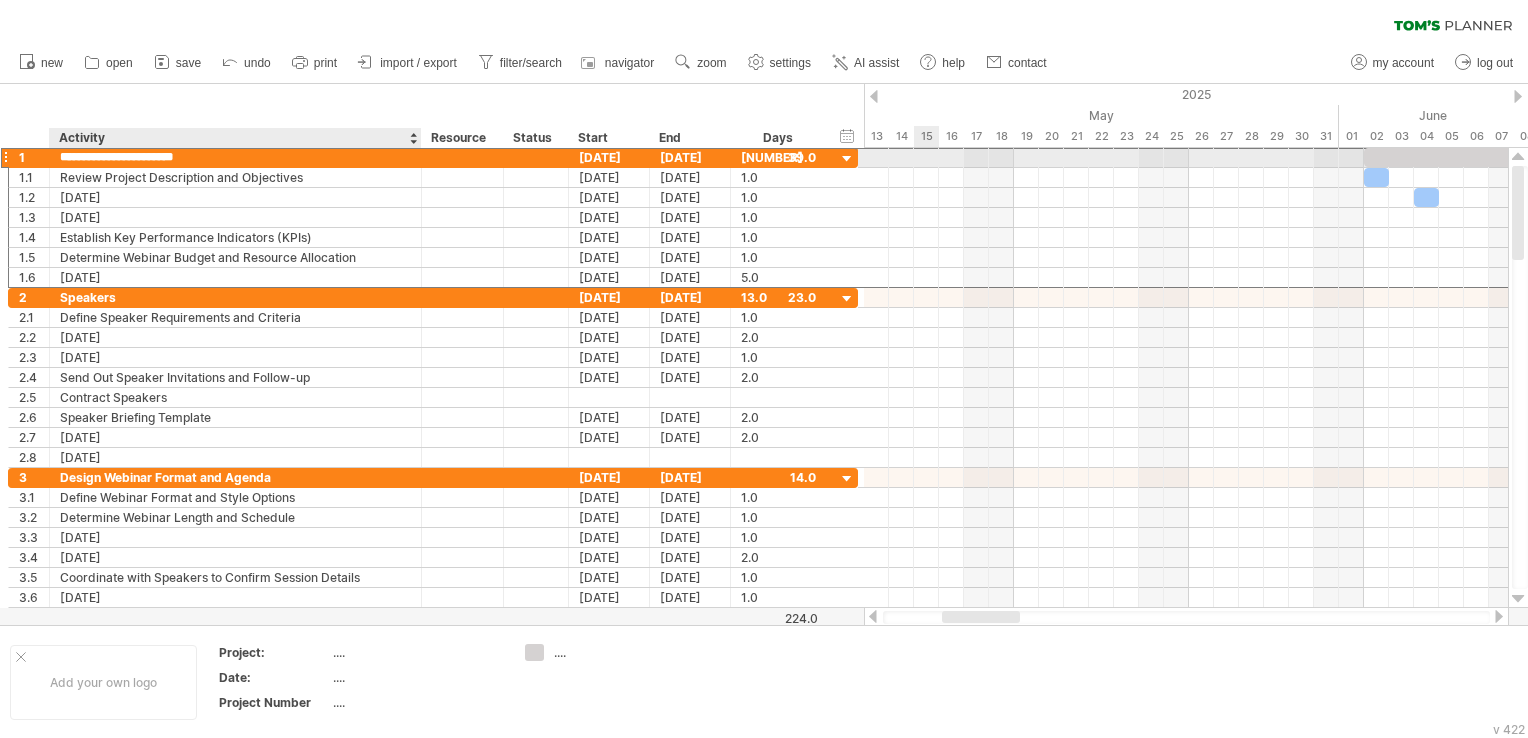 type on "**********" 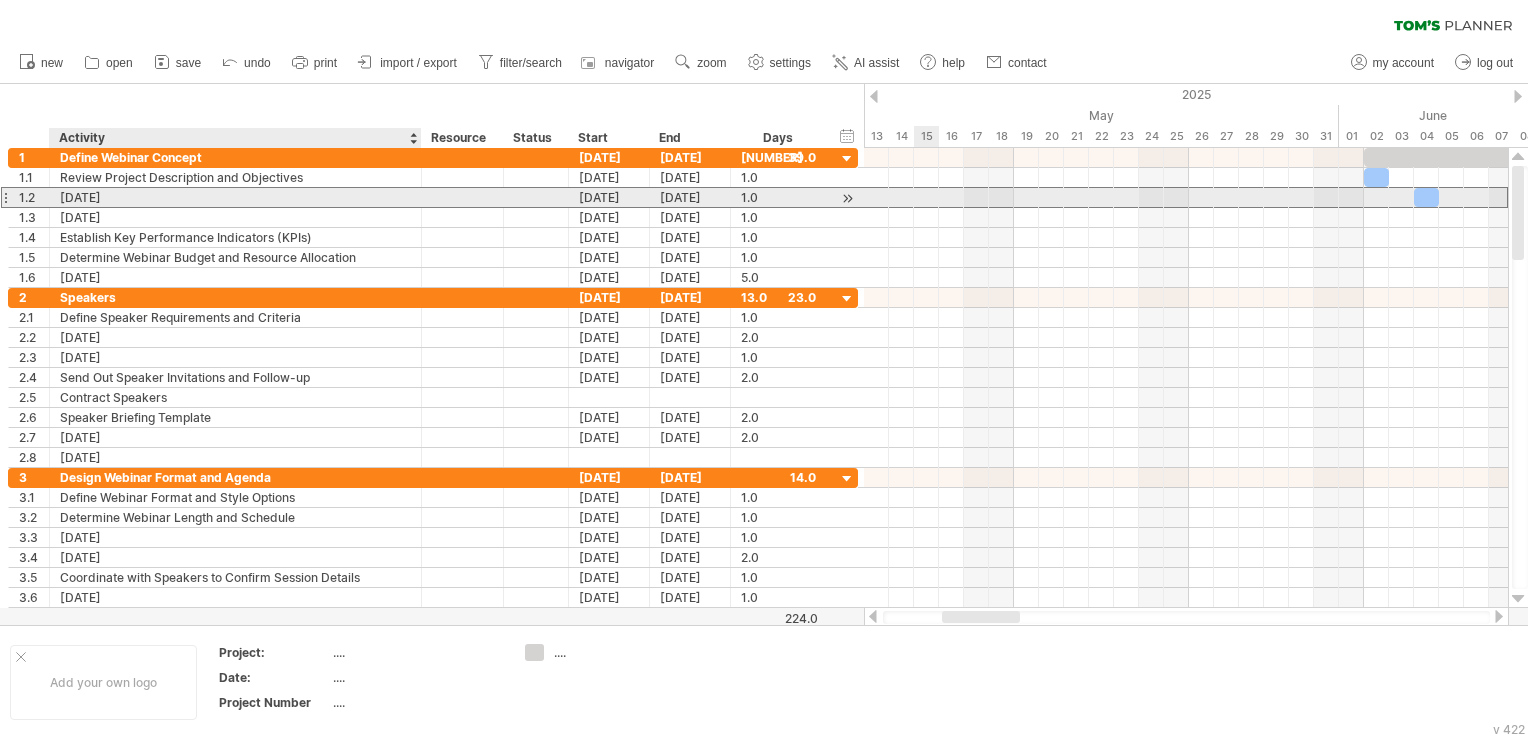 click on "[DATE]" at bounding box center [235, 197] 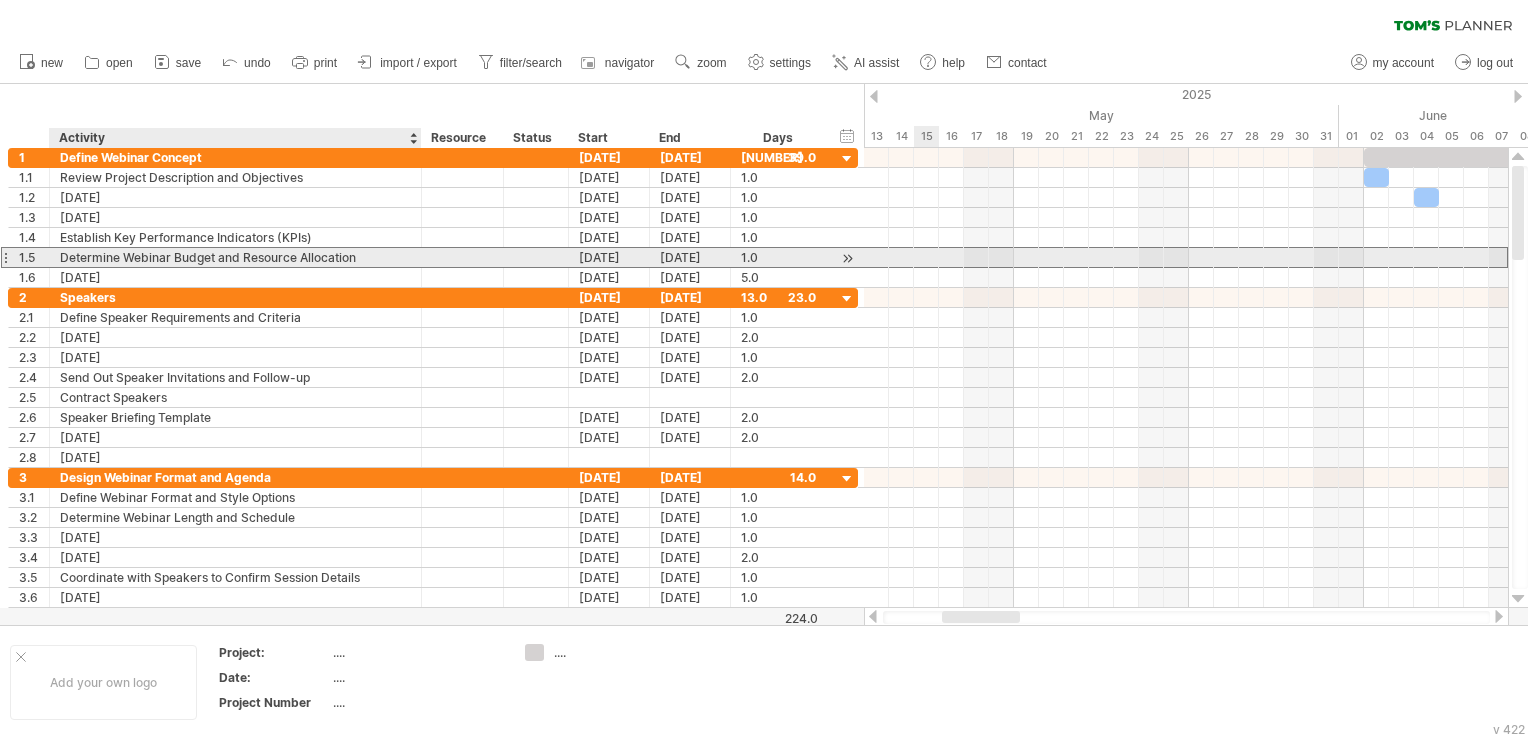 click on "Determine Webinar Budget and Resource Allocation" at bounding box center (235, 257) 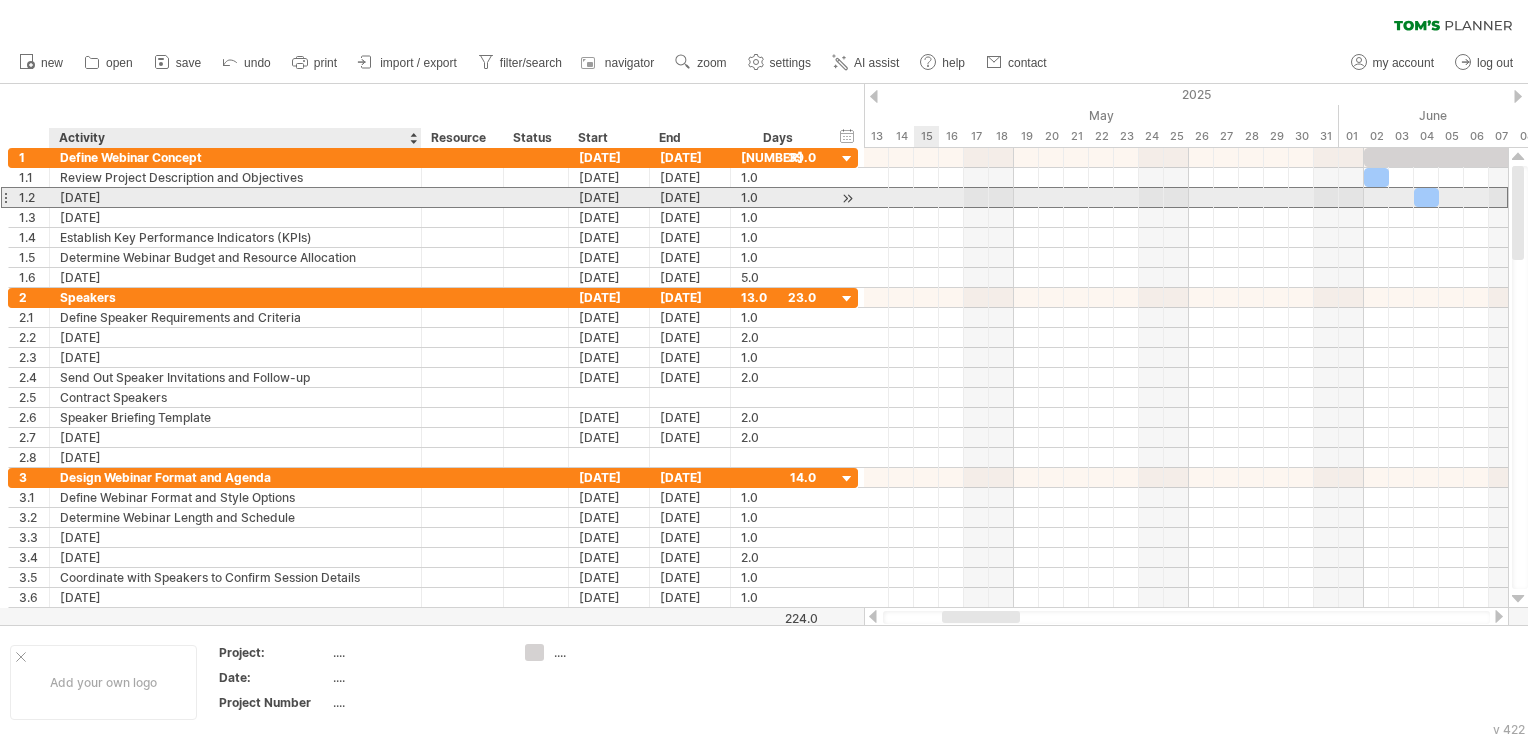 click on "[DATE]" at bounding box center [235, 197] 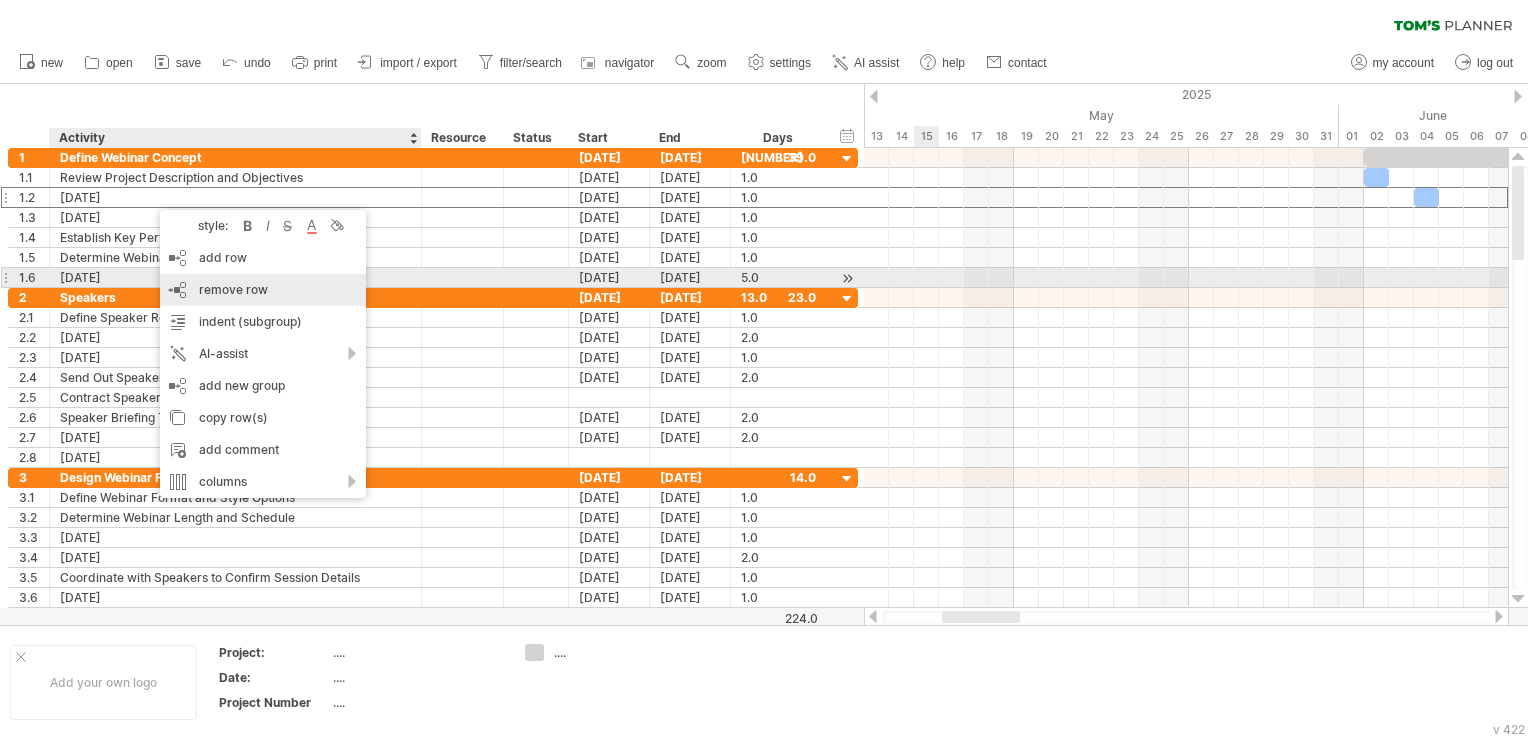 click on "remove row" at bounding box center [233, 289] 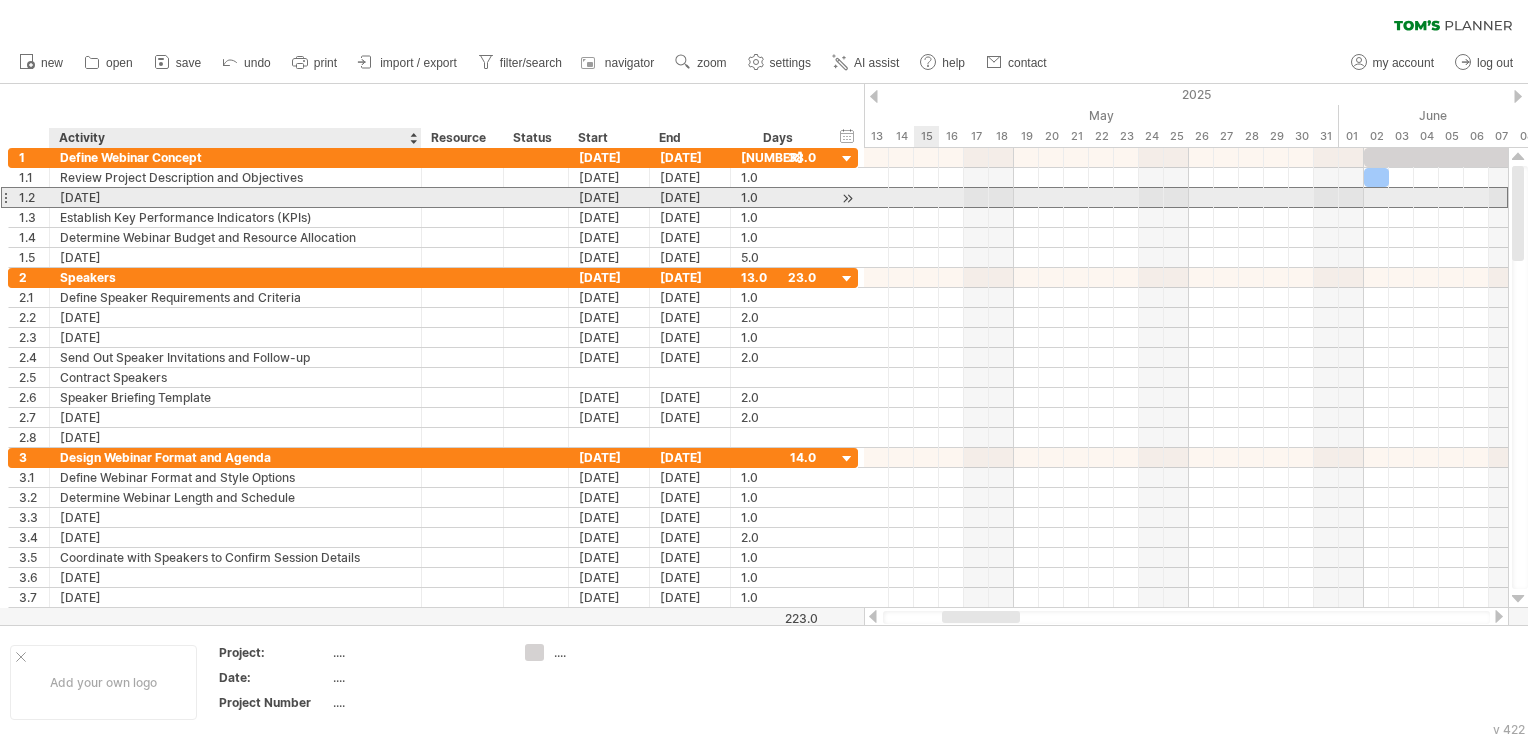 click on "[DATE]" at bounding box center (235, 197) 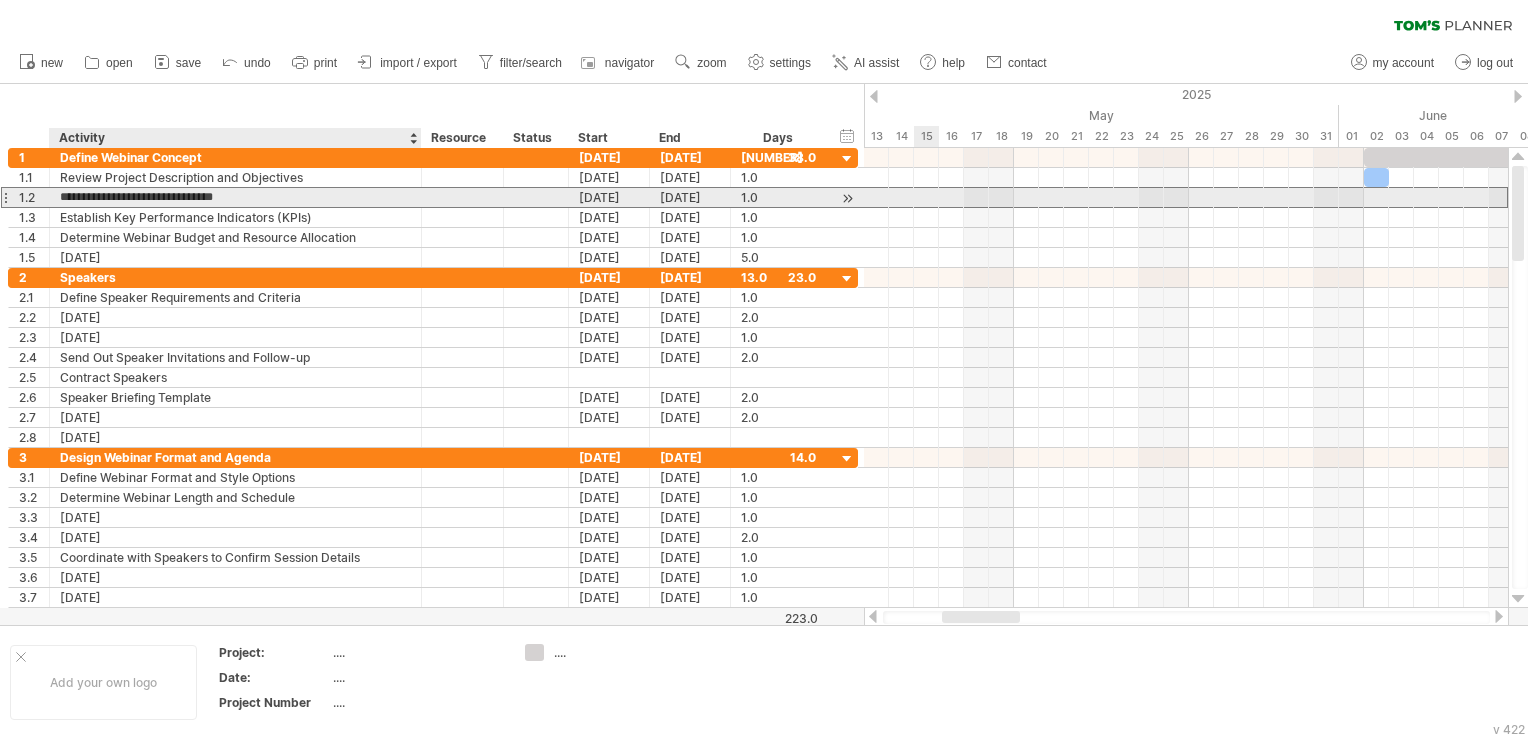 click on "**********" at bounding box center (235, 197) 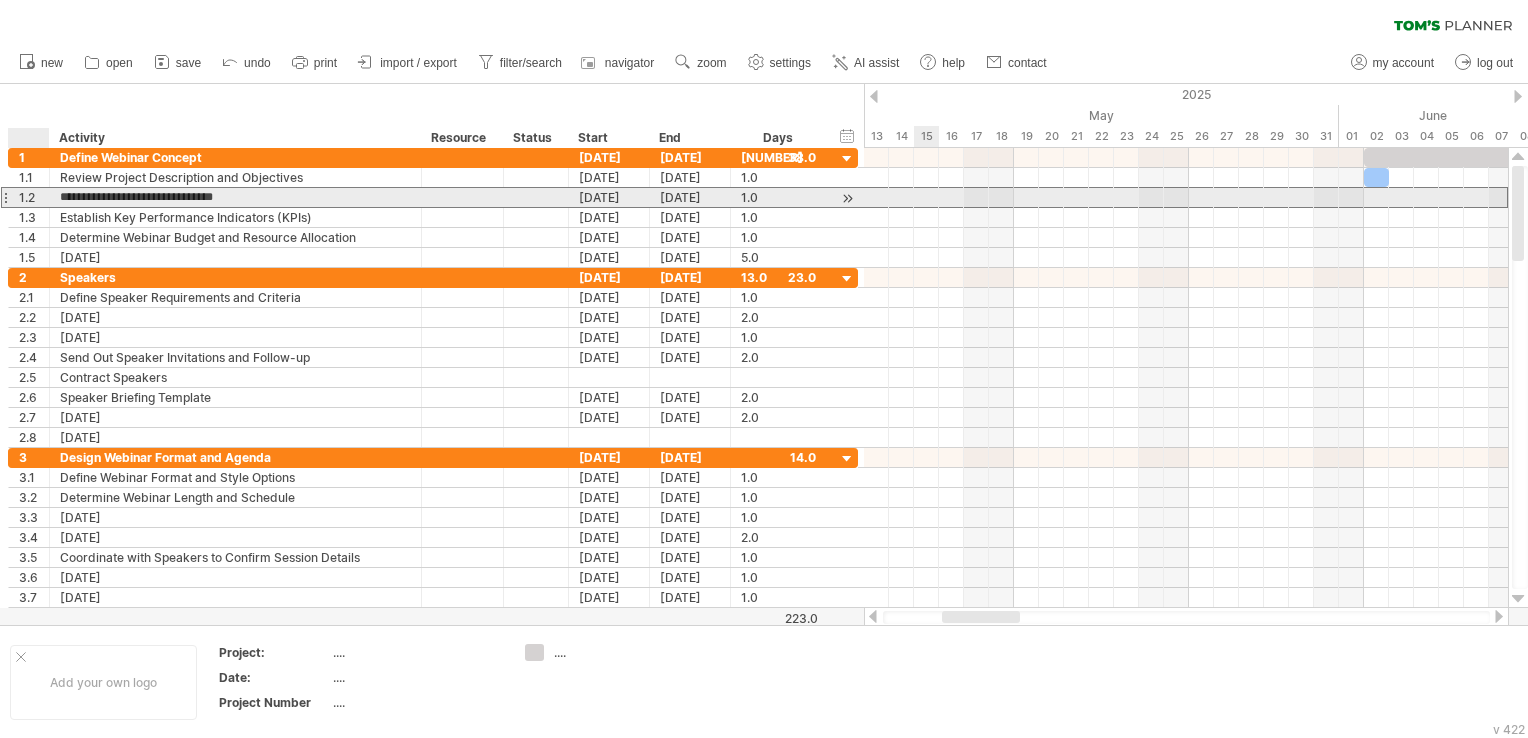 drag, startPoint x: 101, startPoint y: 194, endPoint x: 50, endPoint y: 197, distance: 51.088158 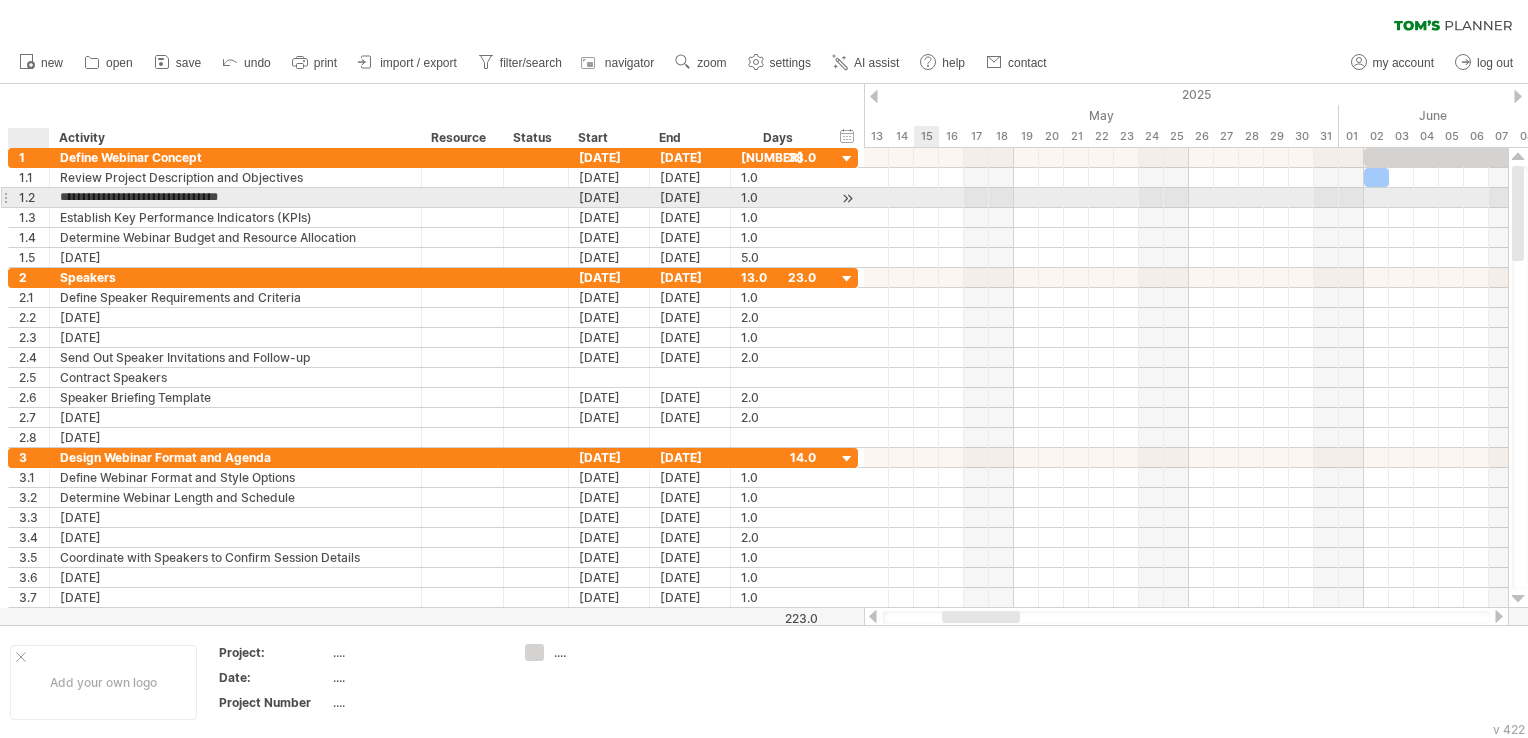 type on "**********" 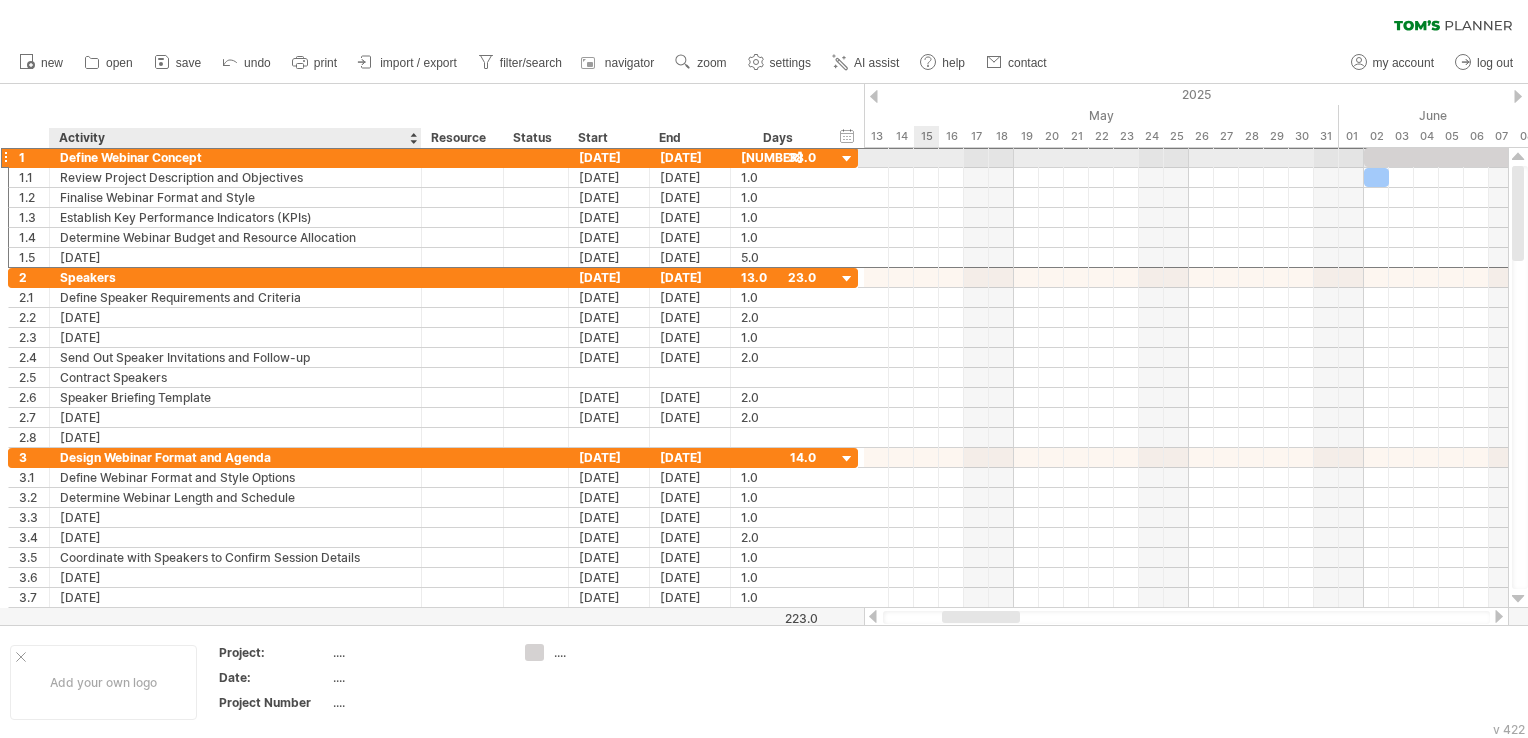 click on "Define Webinar Concept" at bounding box center (235, 157) 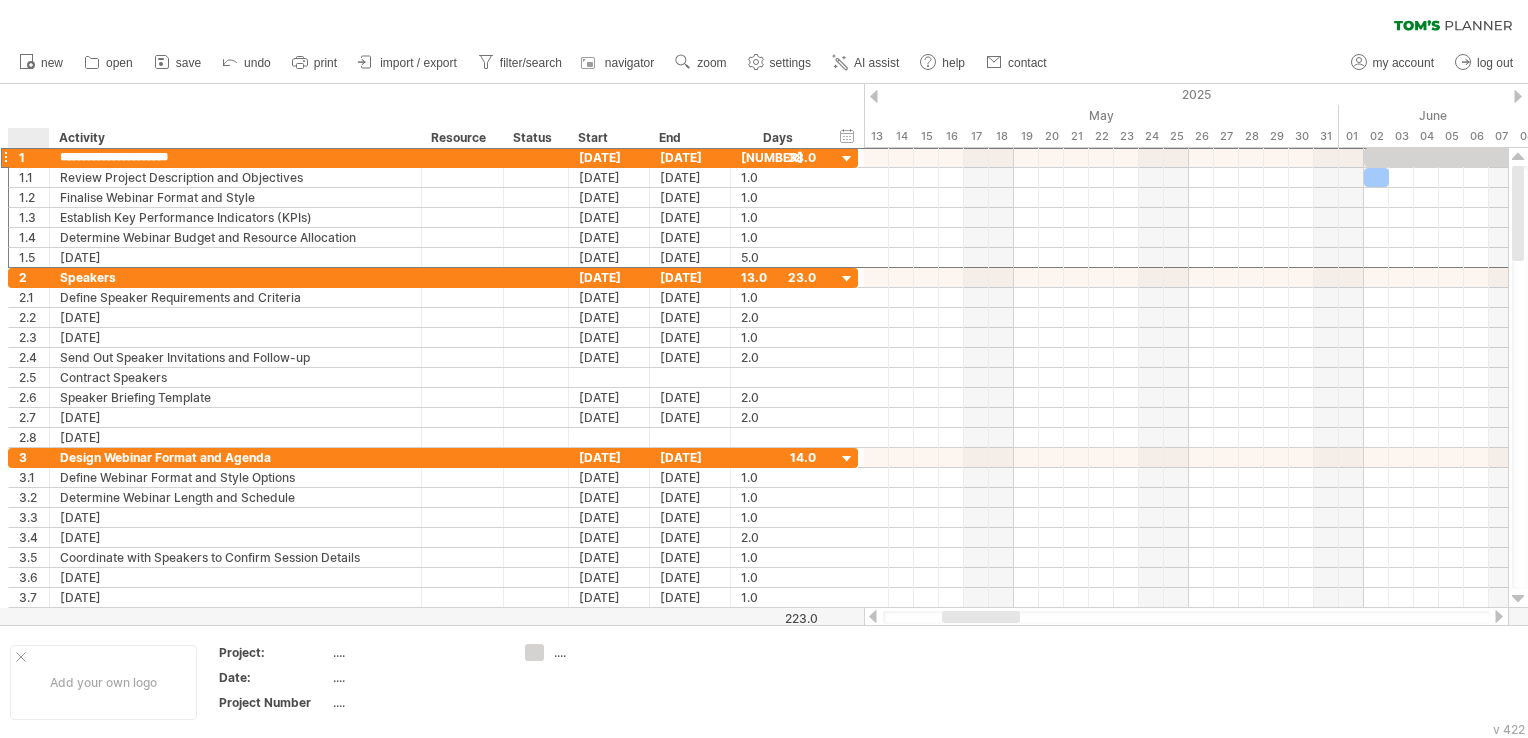 drag, startPoint x: 150, startPoint y: 152, endPoint x: 49, endPoint y: 138, distance: 101.96568 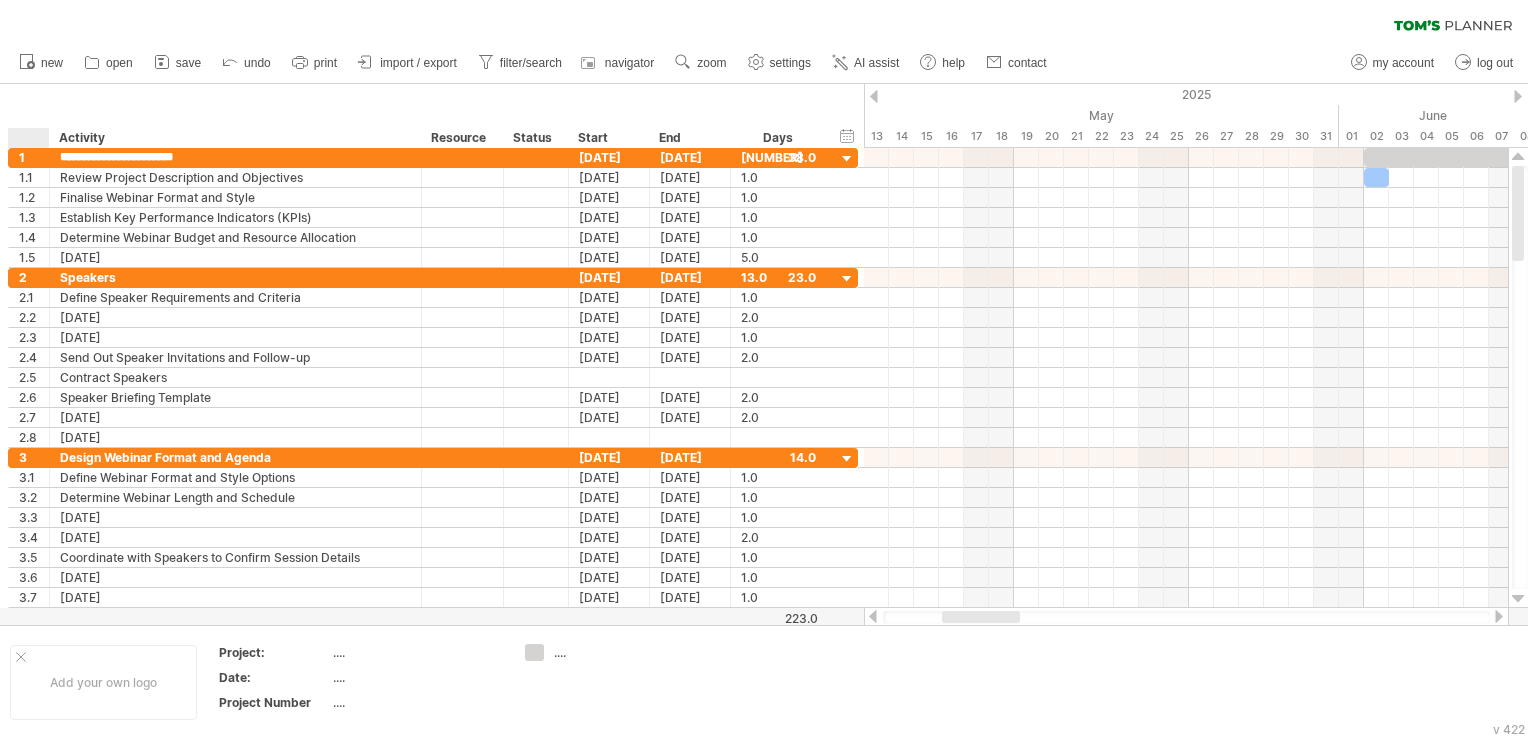 type on "**********" 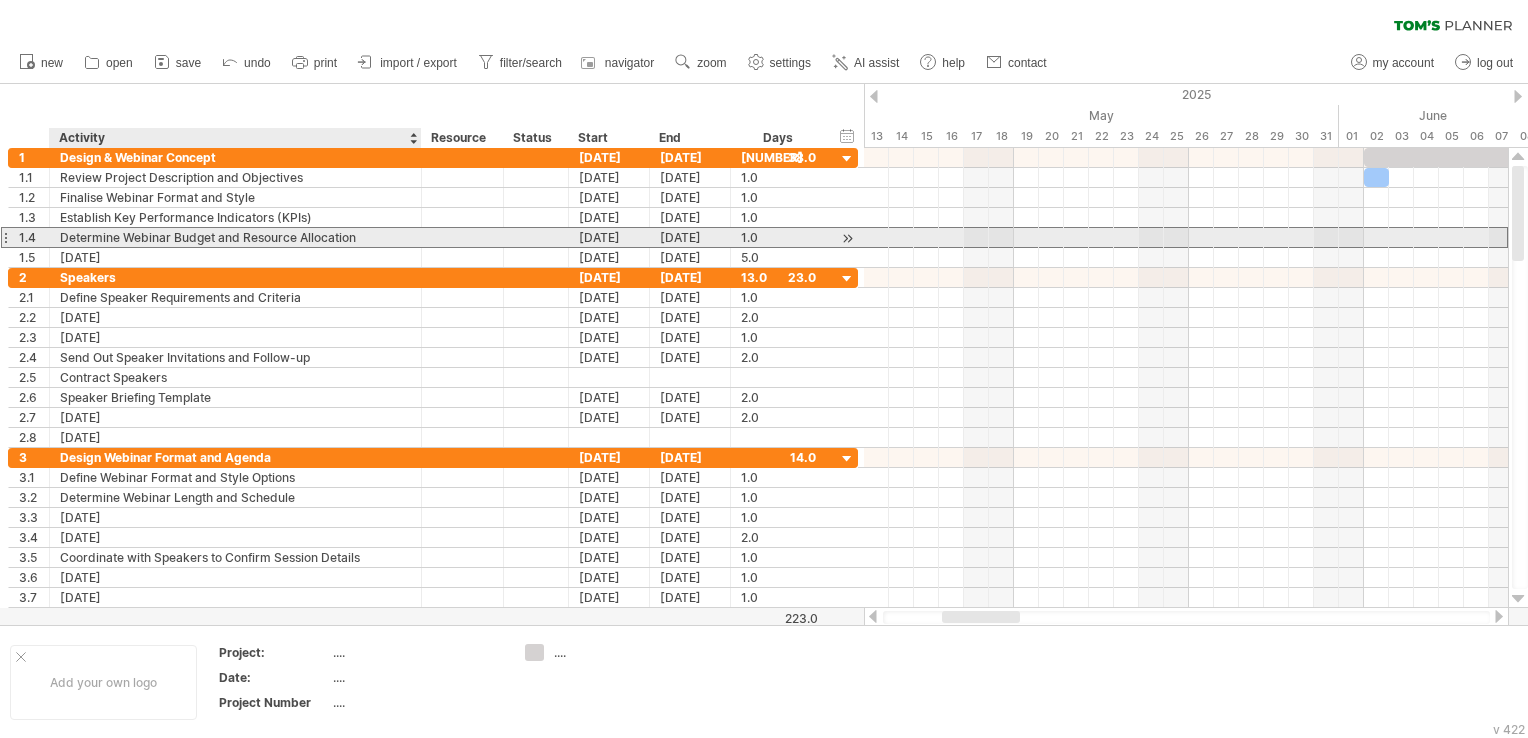 click on "Determine Webinar Budget and Resource Allocation" at bounding box center [235, 237] 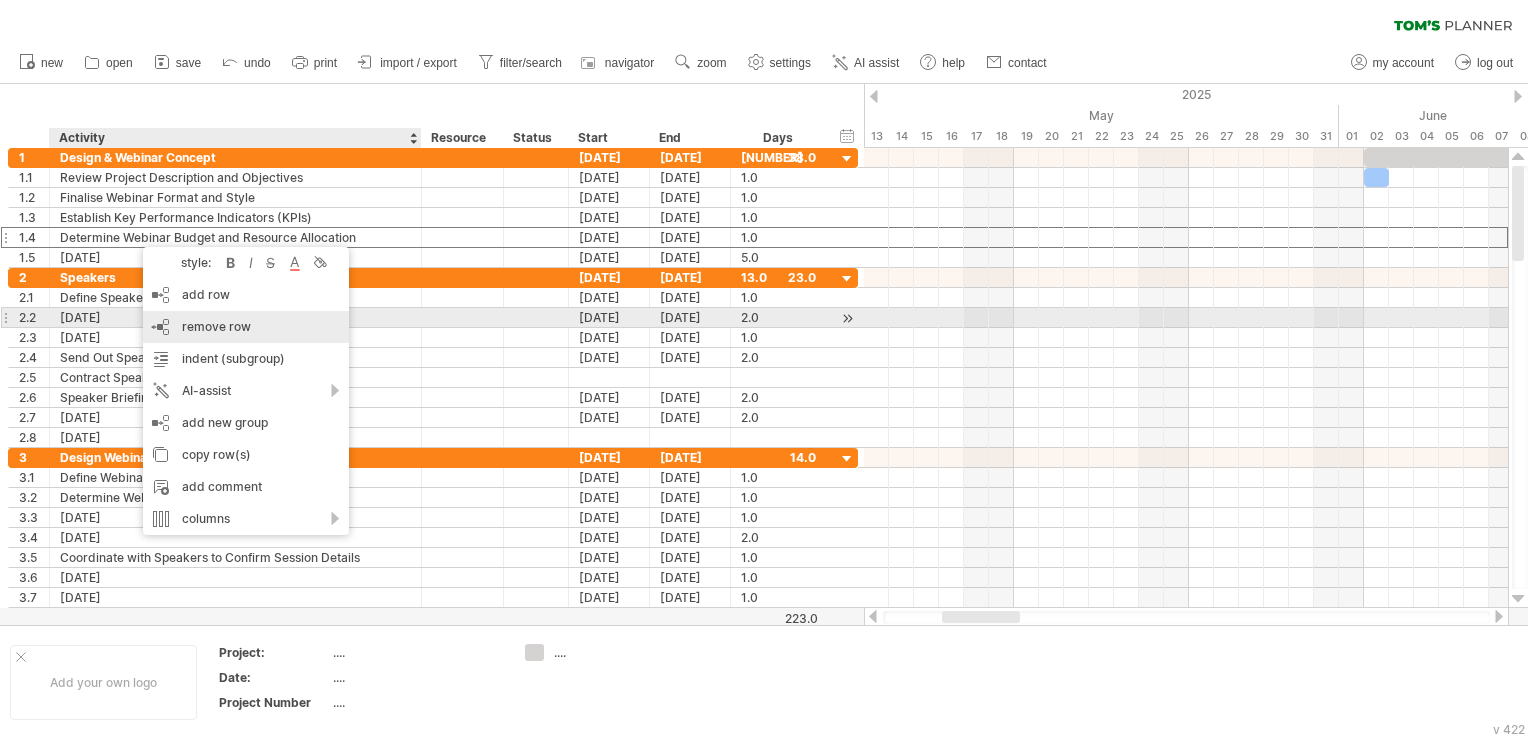 click on "remove row" at bounding box center (216, 326) 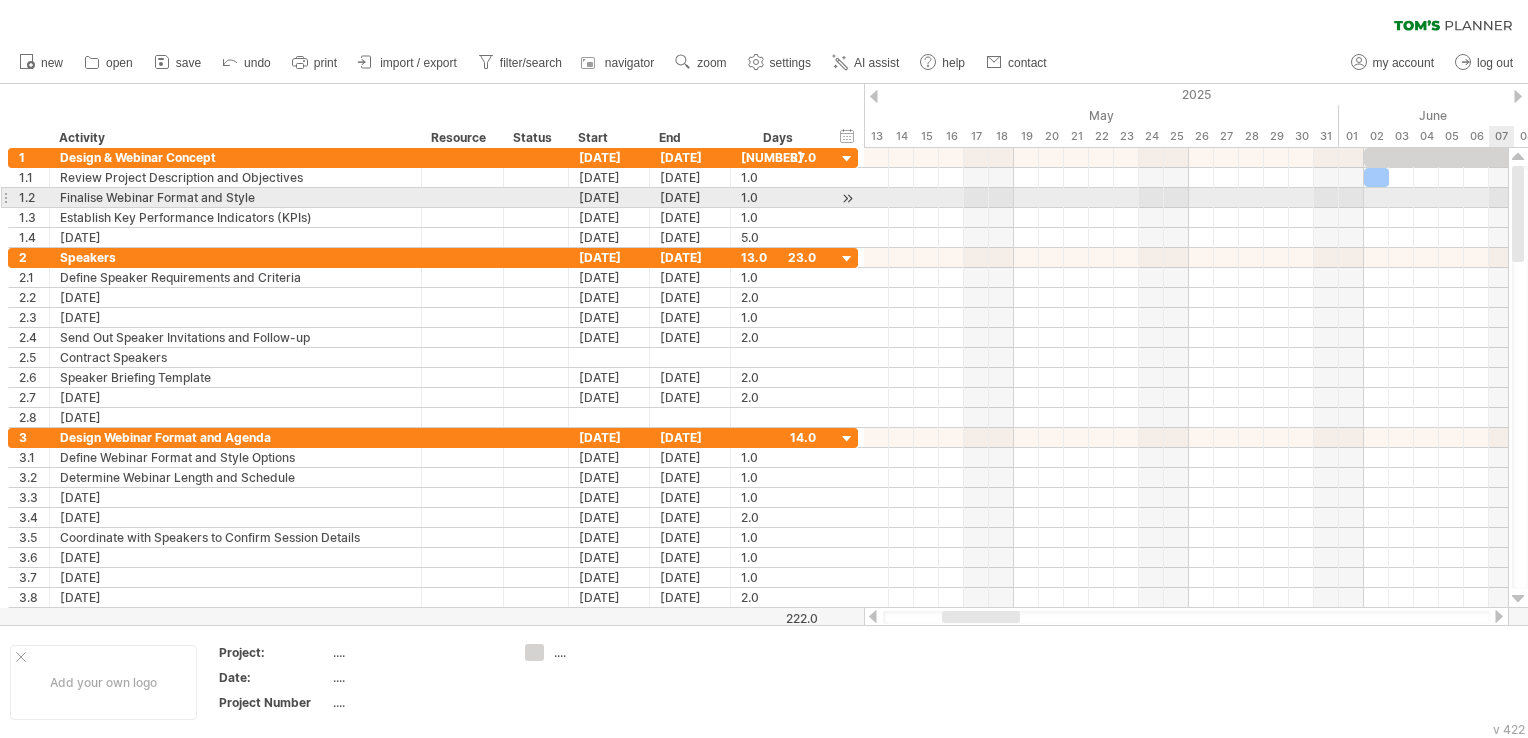 click at bounding box center (1520, 377) 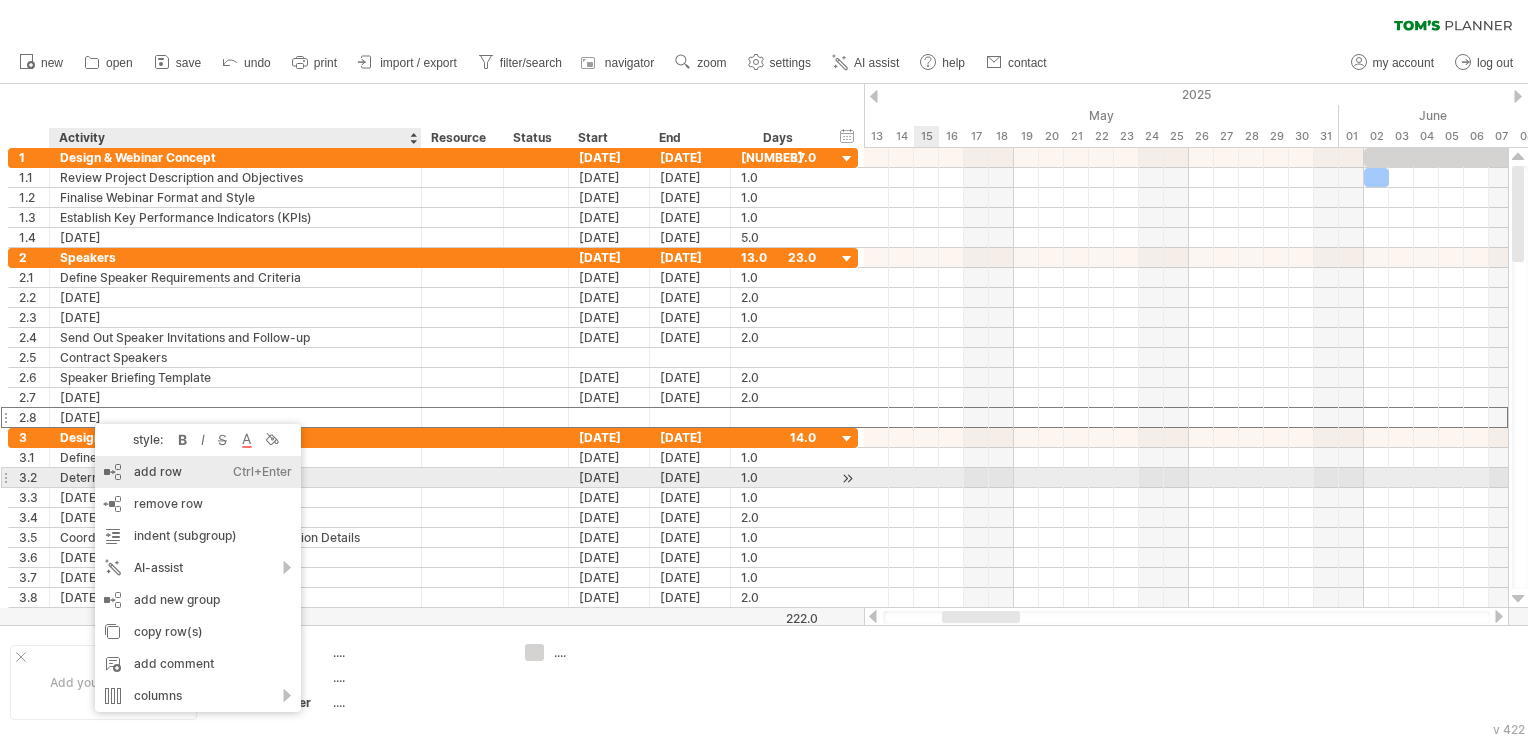 click on "add row Ctrl+Enter Cmd+Enter" at bounding box center [198, 472] 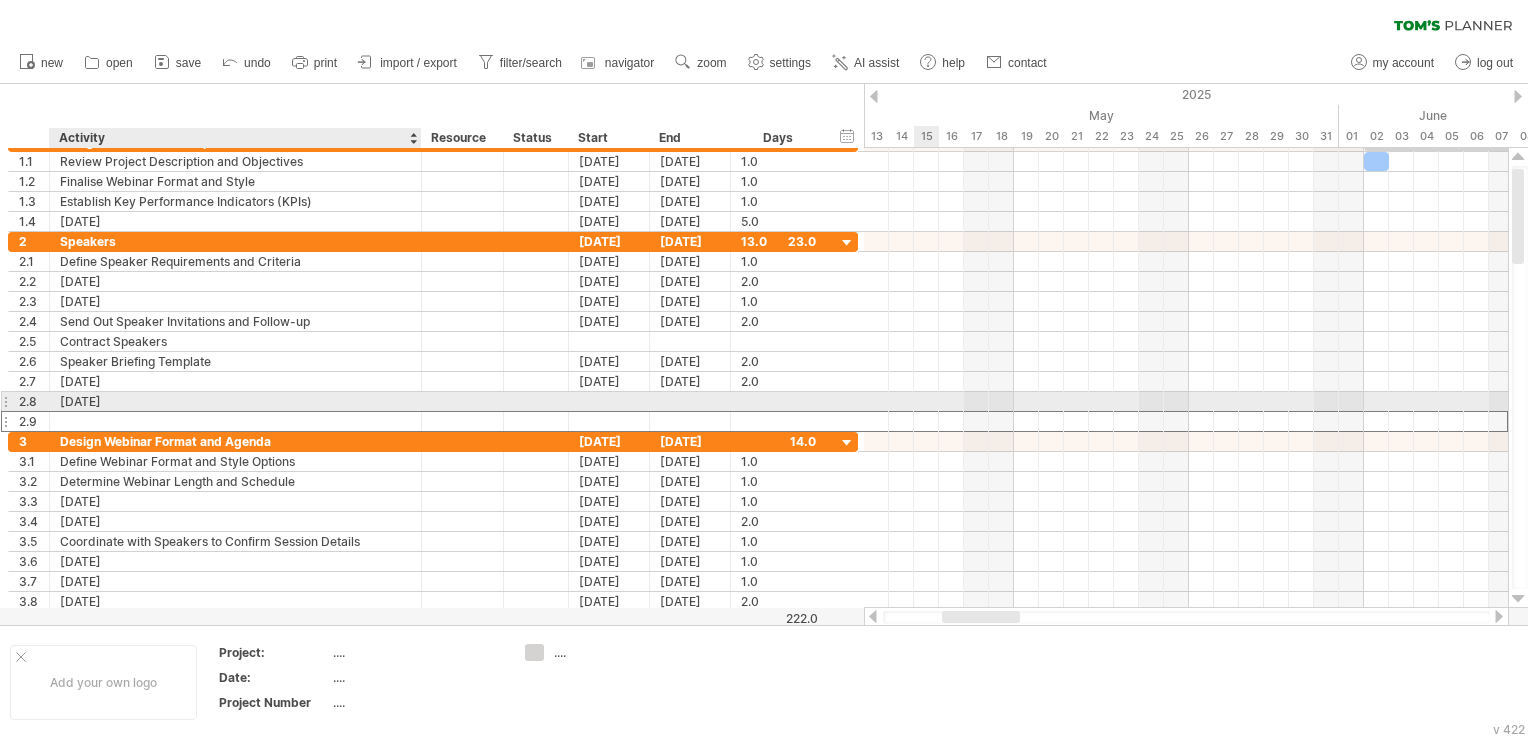 click at bounding box center [235, 421] 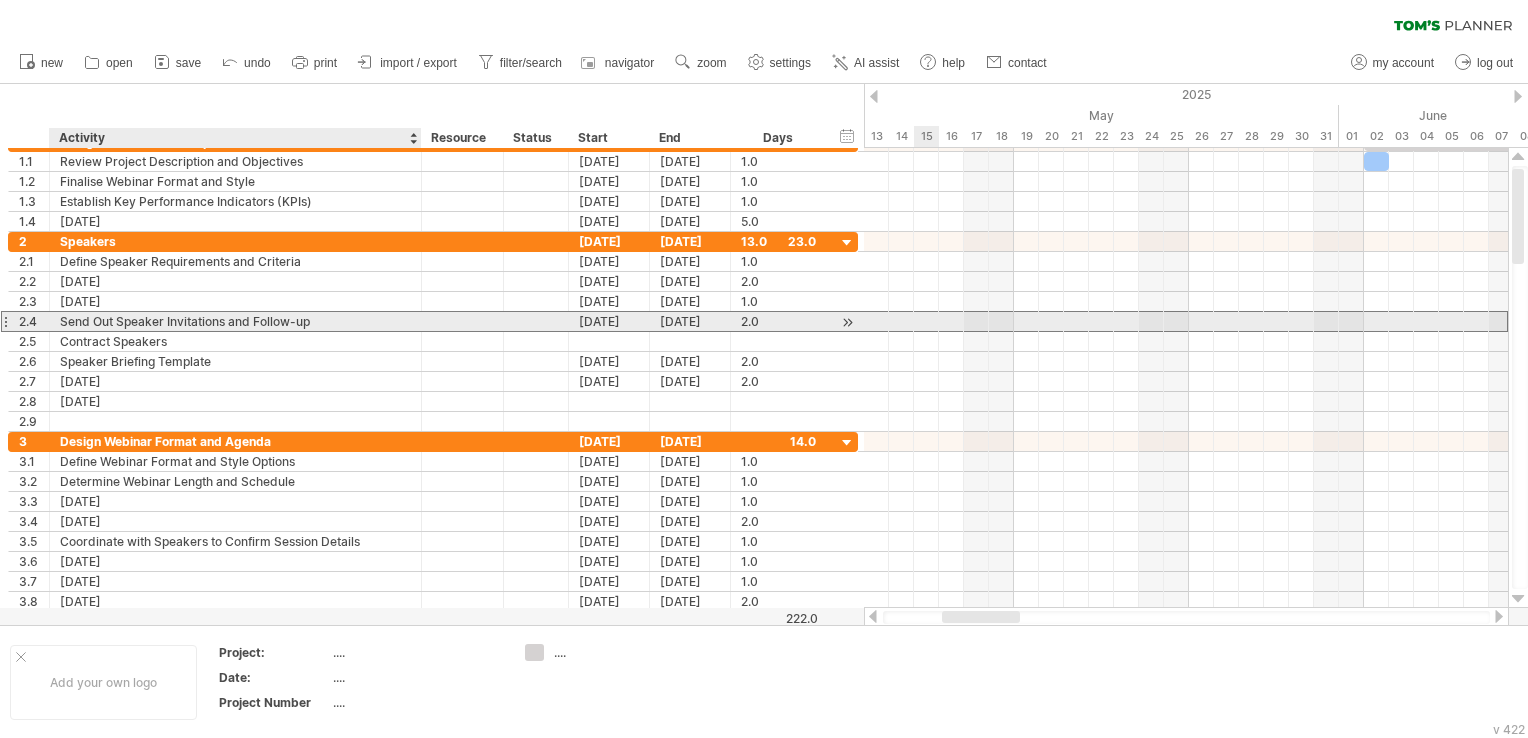 click on "Send Out Speaker Invitations and Follow-up" at bounding box center [235, 321] 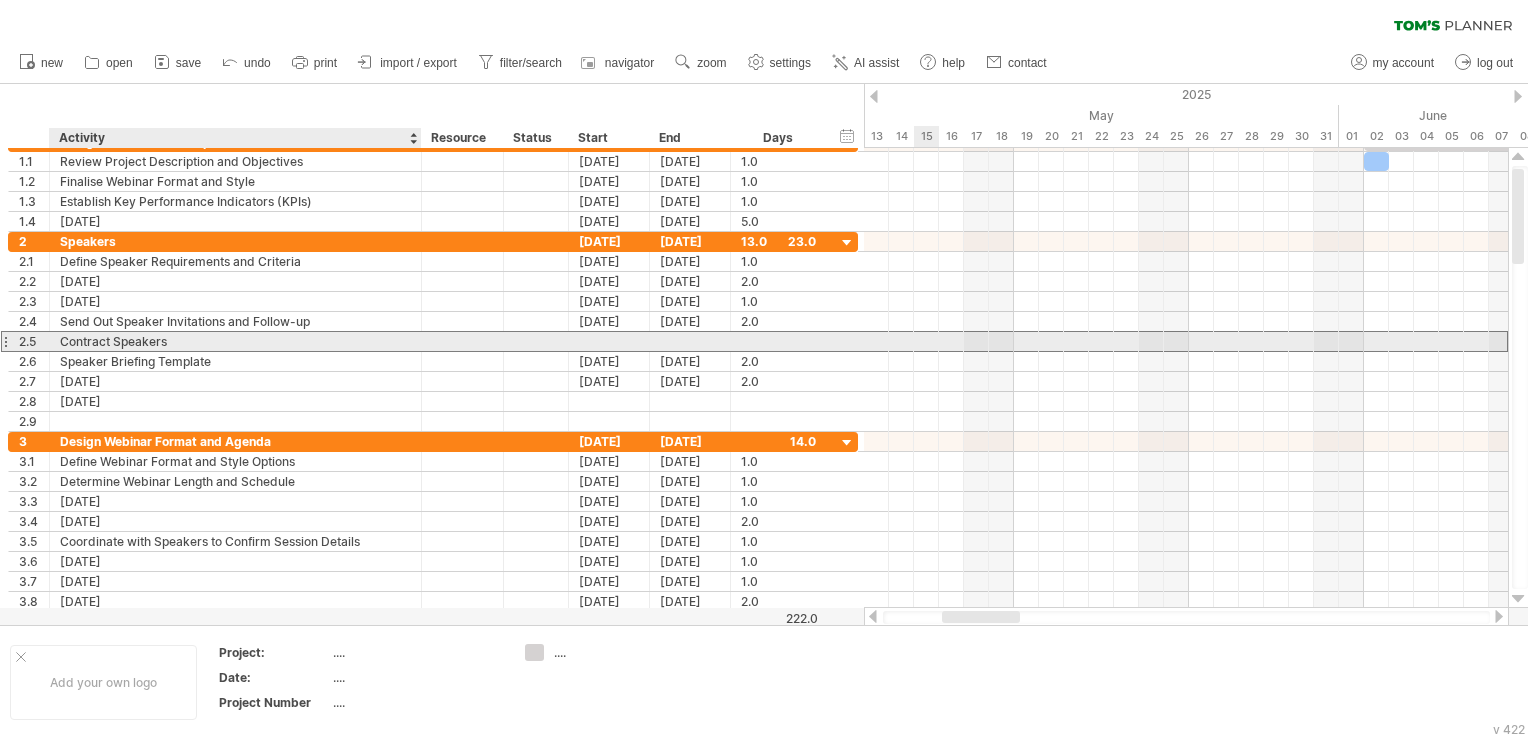 click on "Contract Speakers" at bounding box center (235, 341) 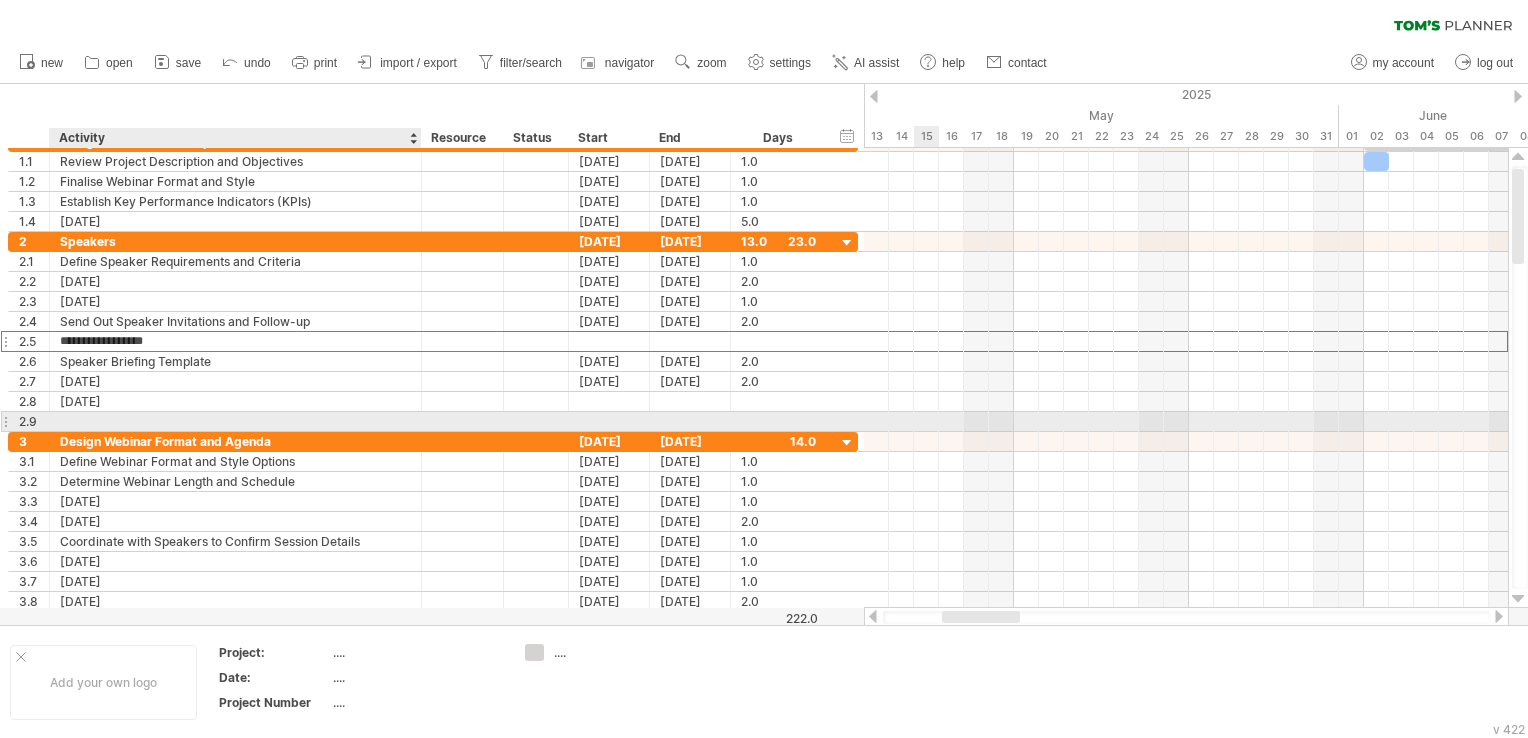 click at bounding box center (235, 421) 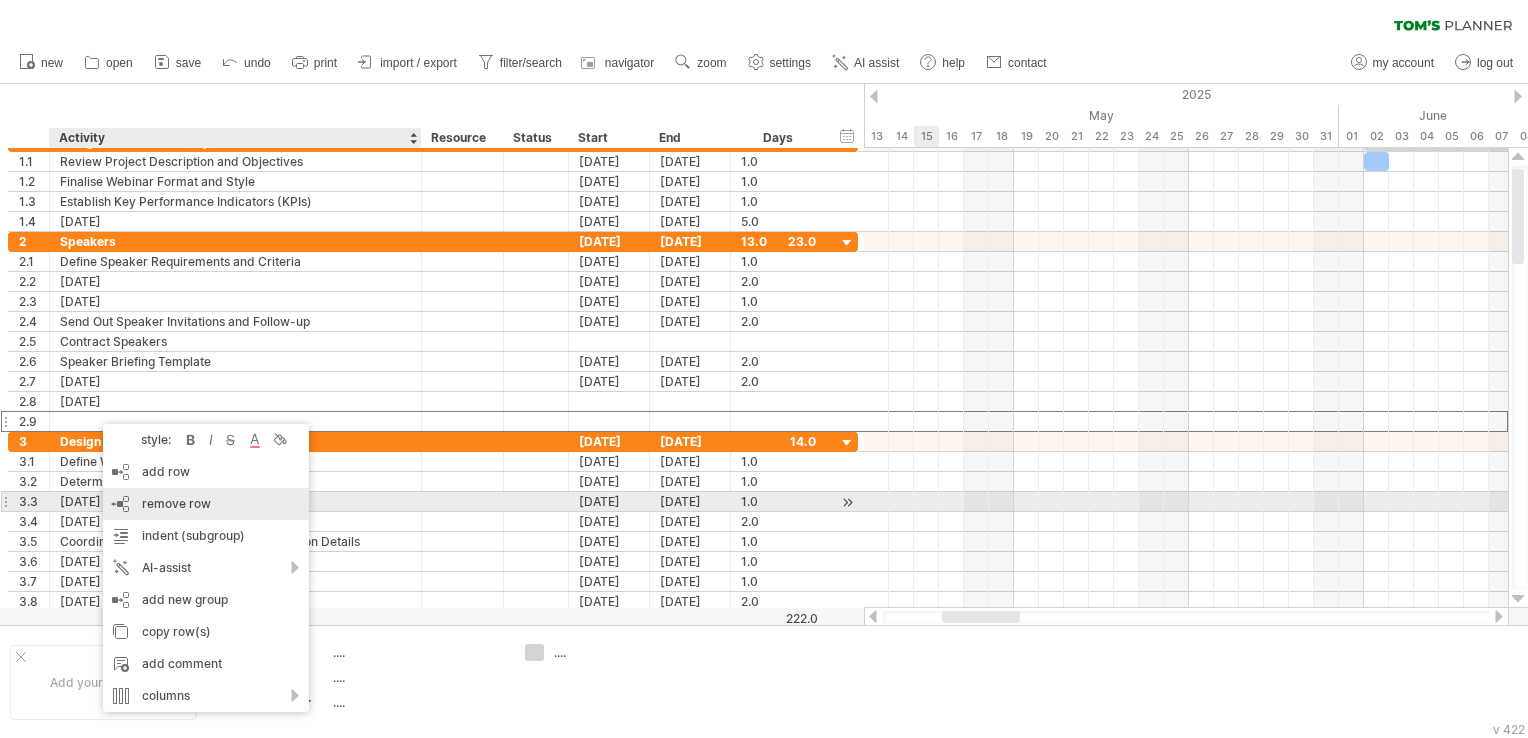 click on "remove row" at bounding box center [176, 503] 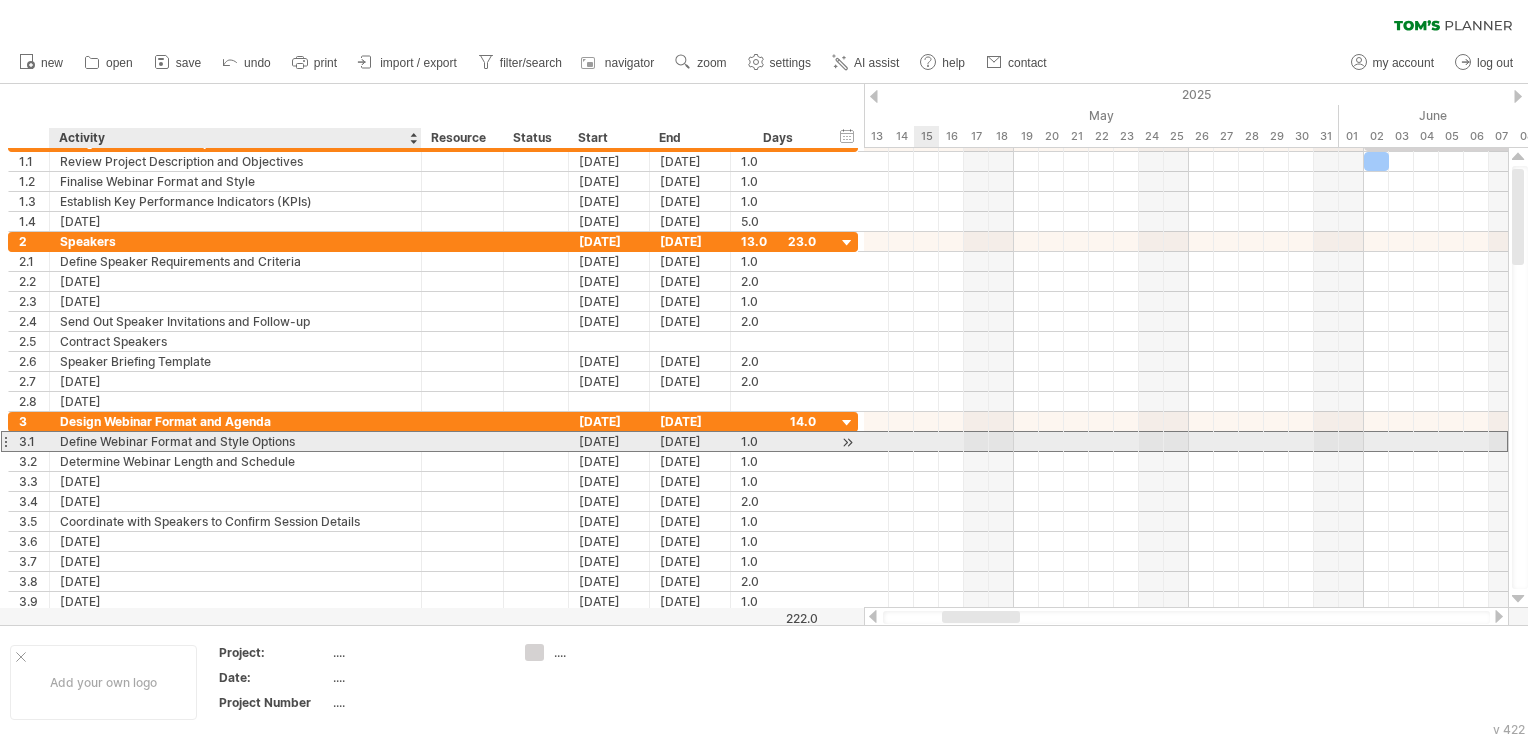 click on "Define Webinar Format and Style Options" at bounding box center [235, 441] 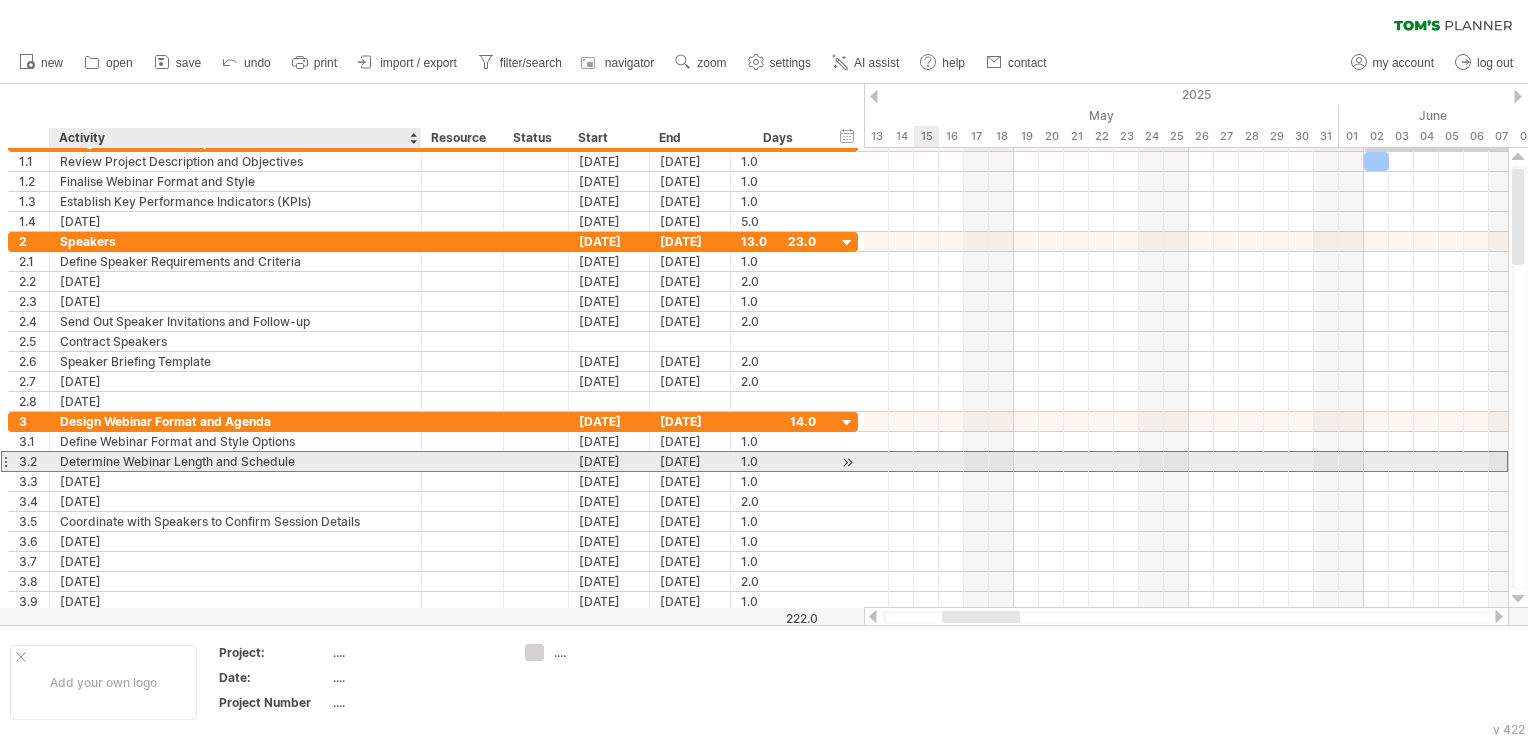 click on "Determine Webinar Length and Schedule" at bounding box center [235, 461] 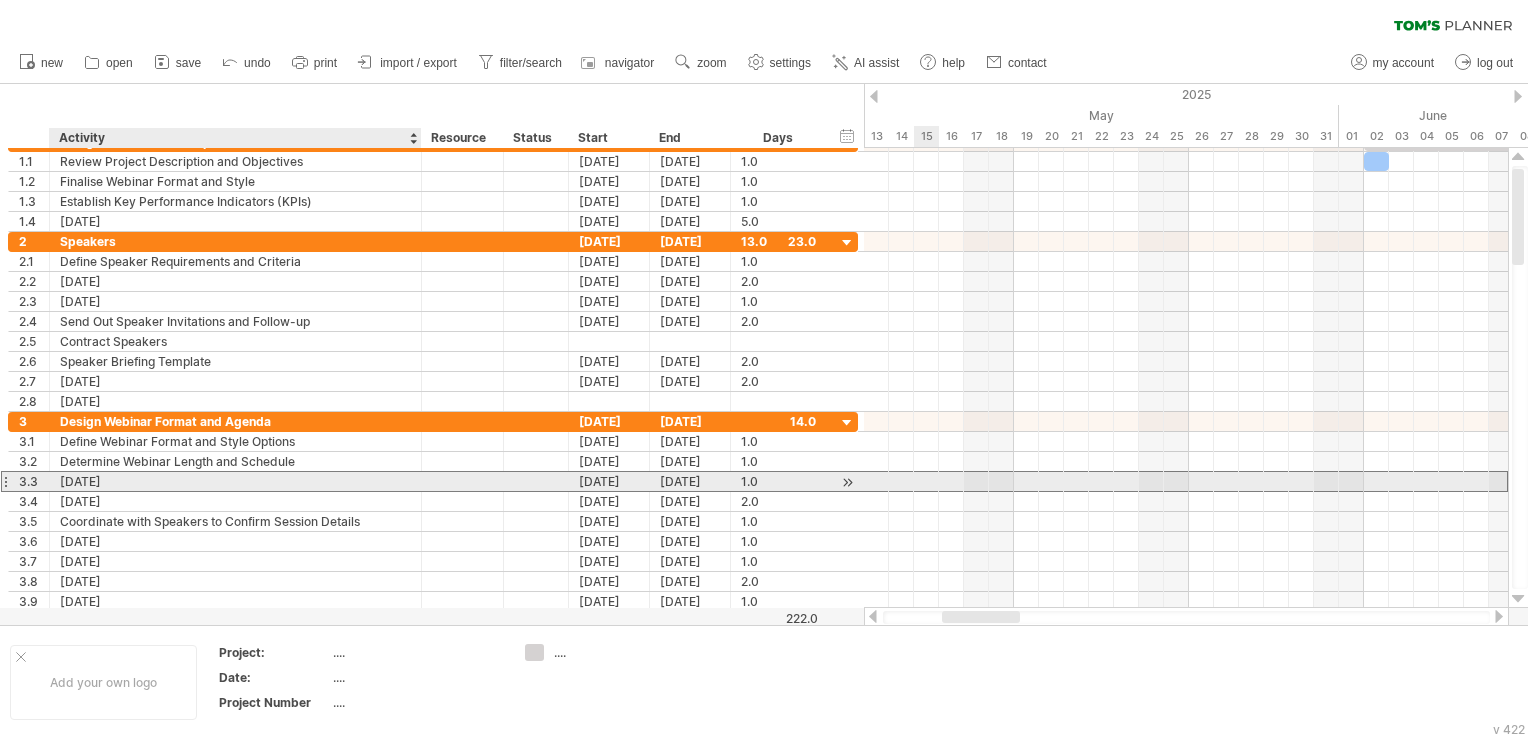 click on "[DATE]" at bounding box center (235, 481) 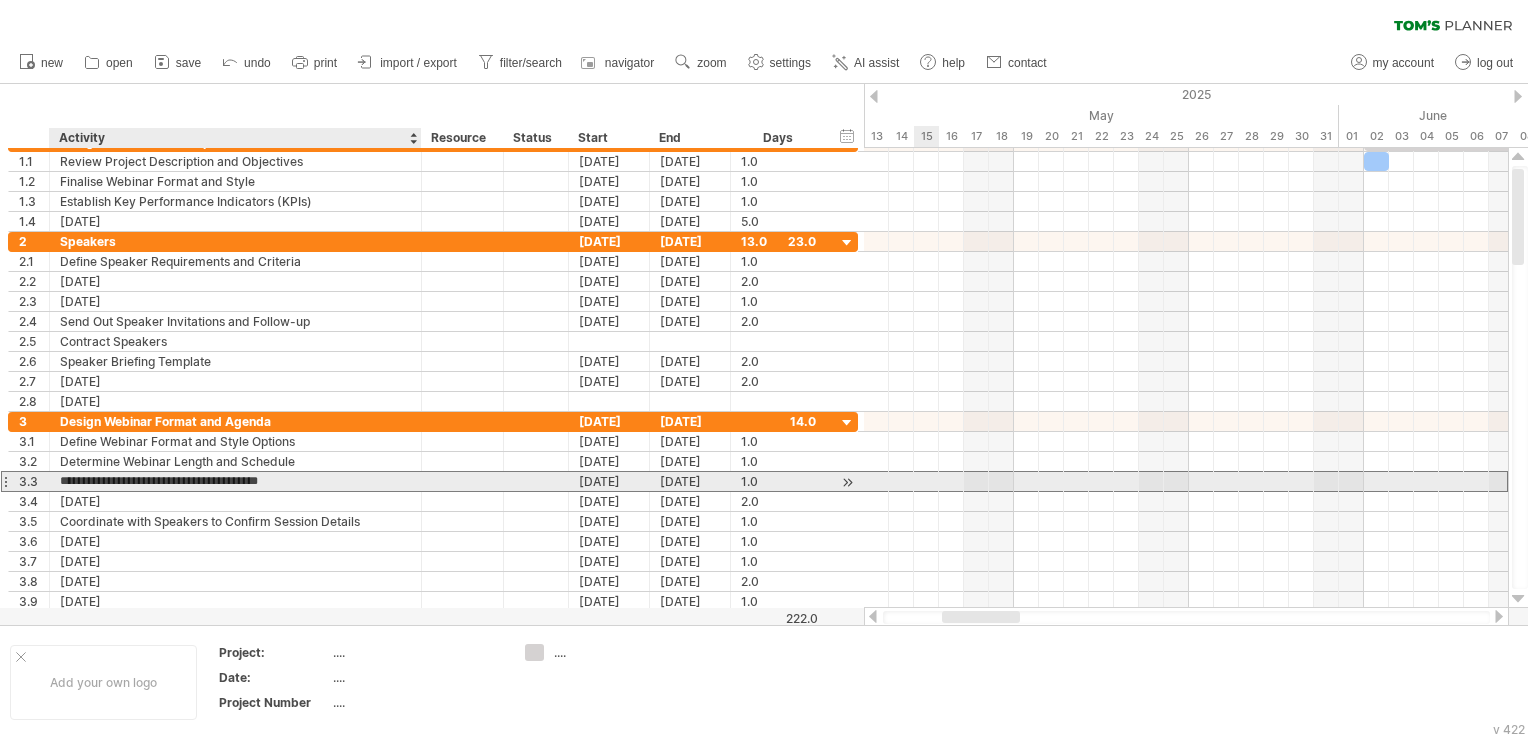 click on "**********" at bounding box center (235, 481) 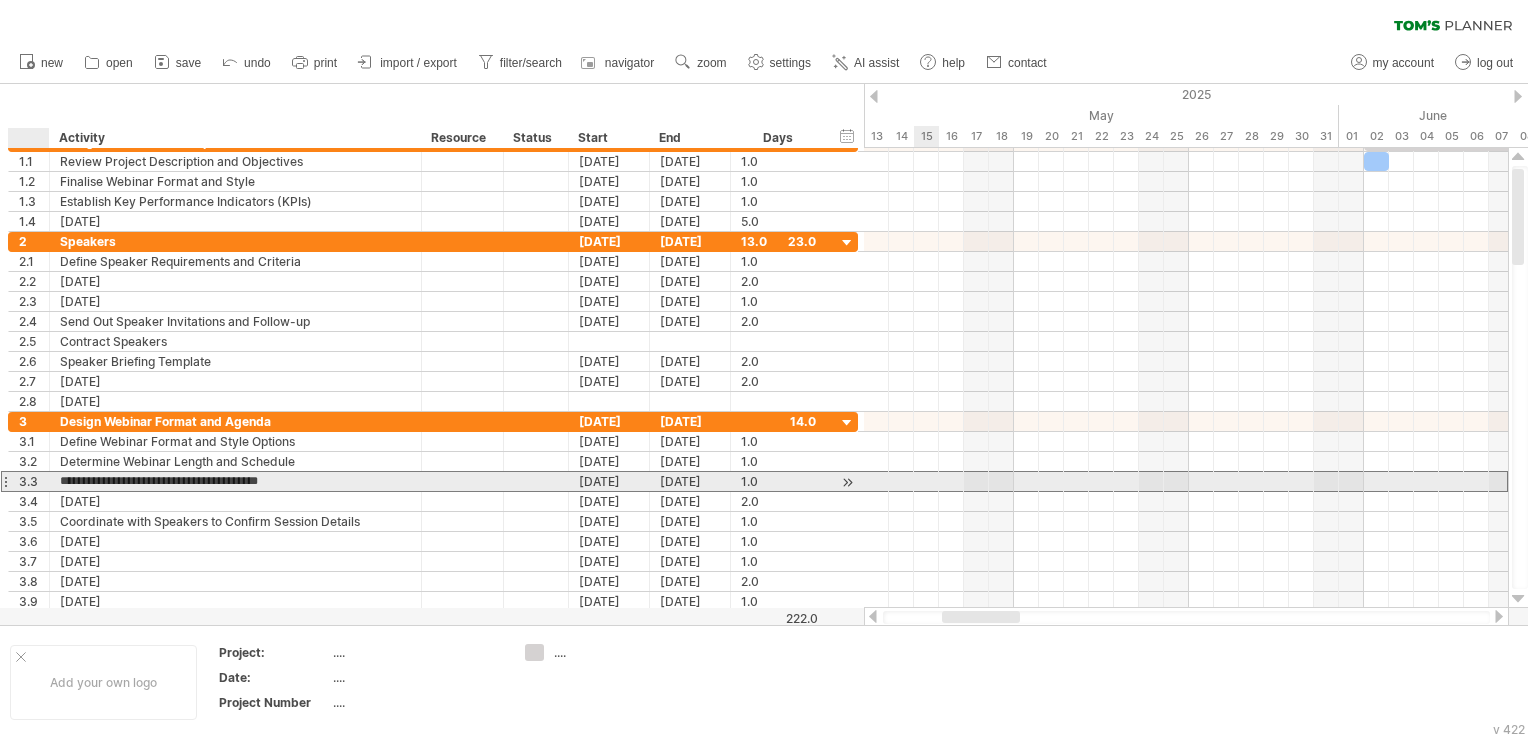 drag, startPoint x: 186, startPoint y: 475, endPoint x: 49, endPoint y: 474, distance: 137.00365 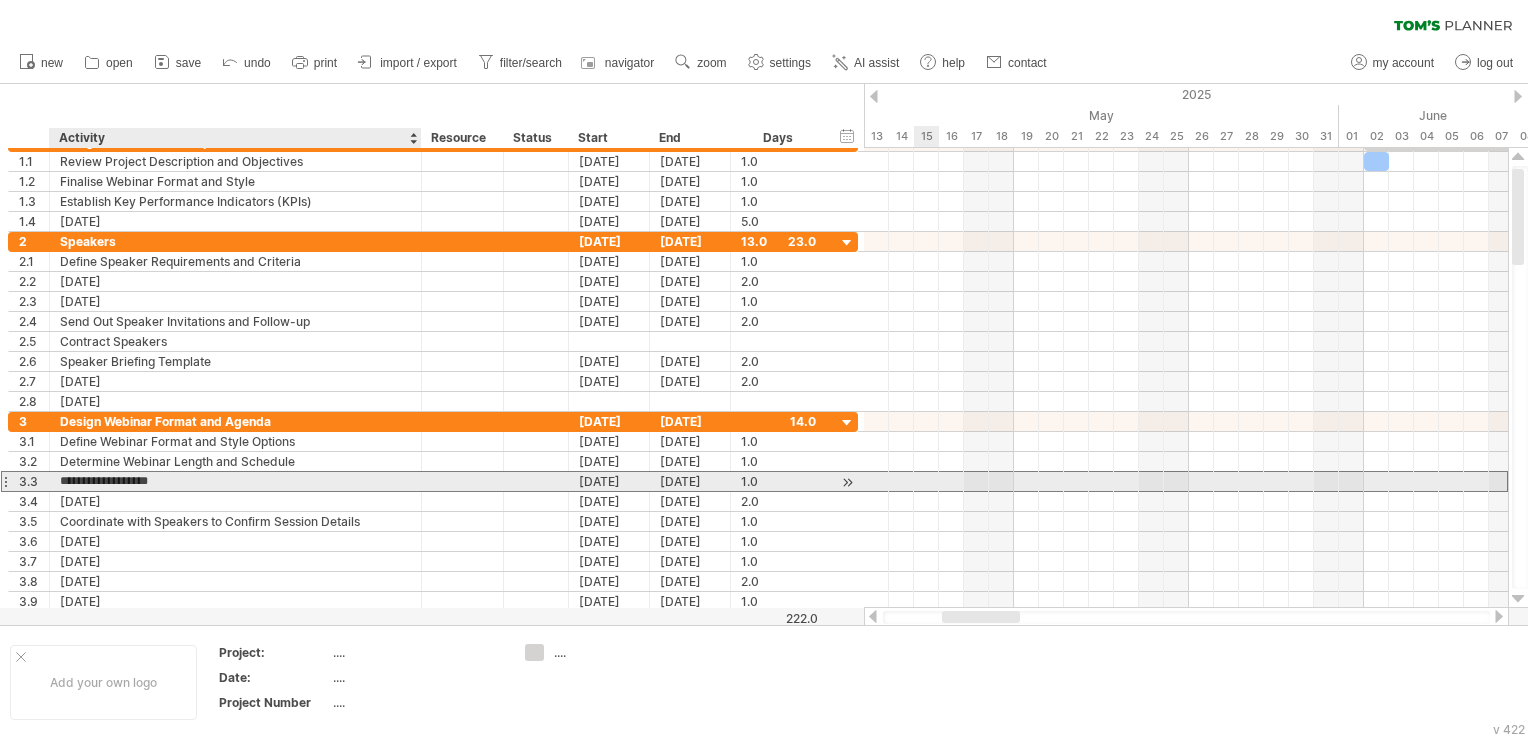click on "**********" at bounding box center (235, 481) 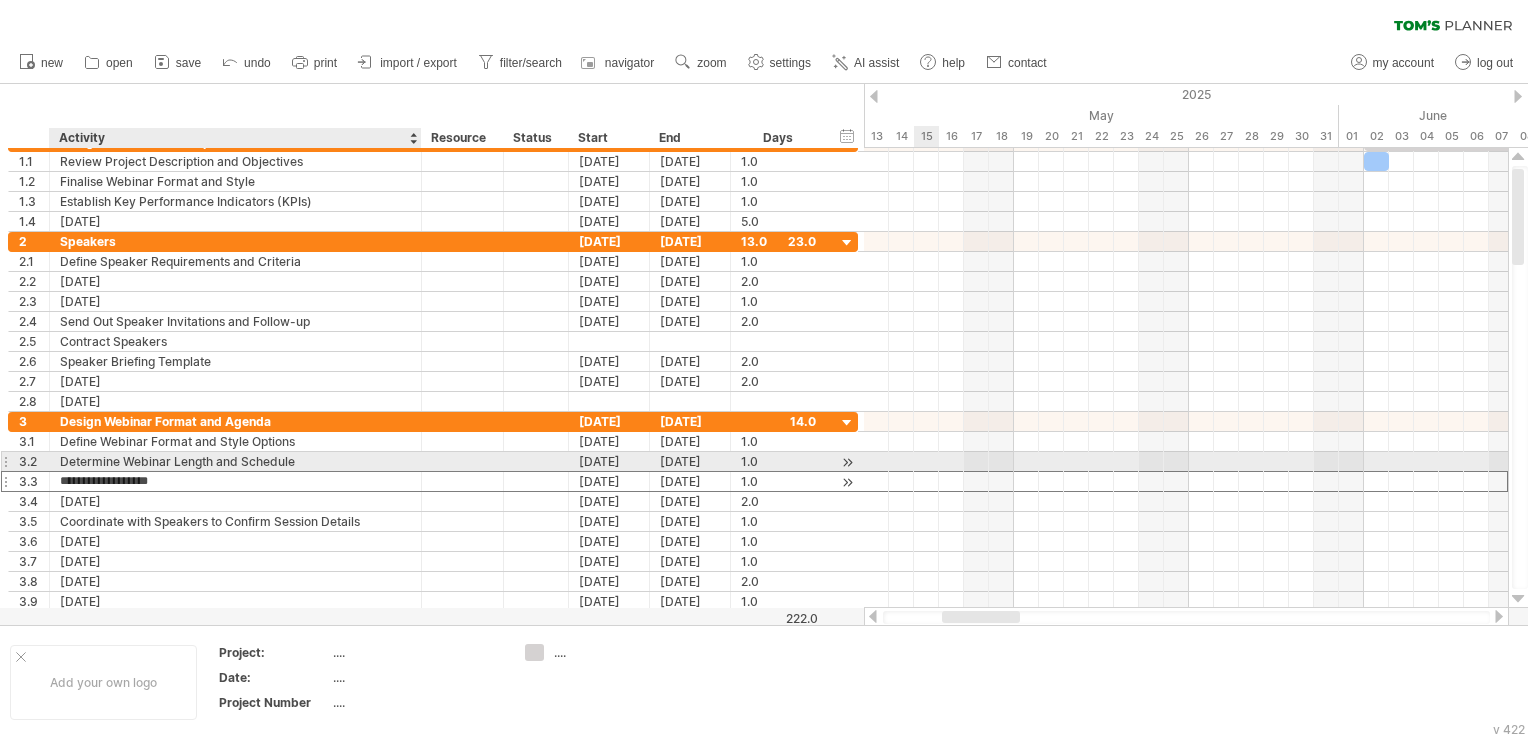 drag, startPoint x: 109, startPoint y: 474, endPoint x: 233, endPoint y: 470, distance: 124.0645 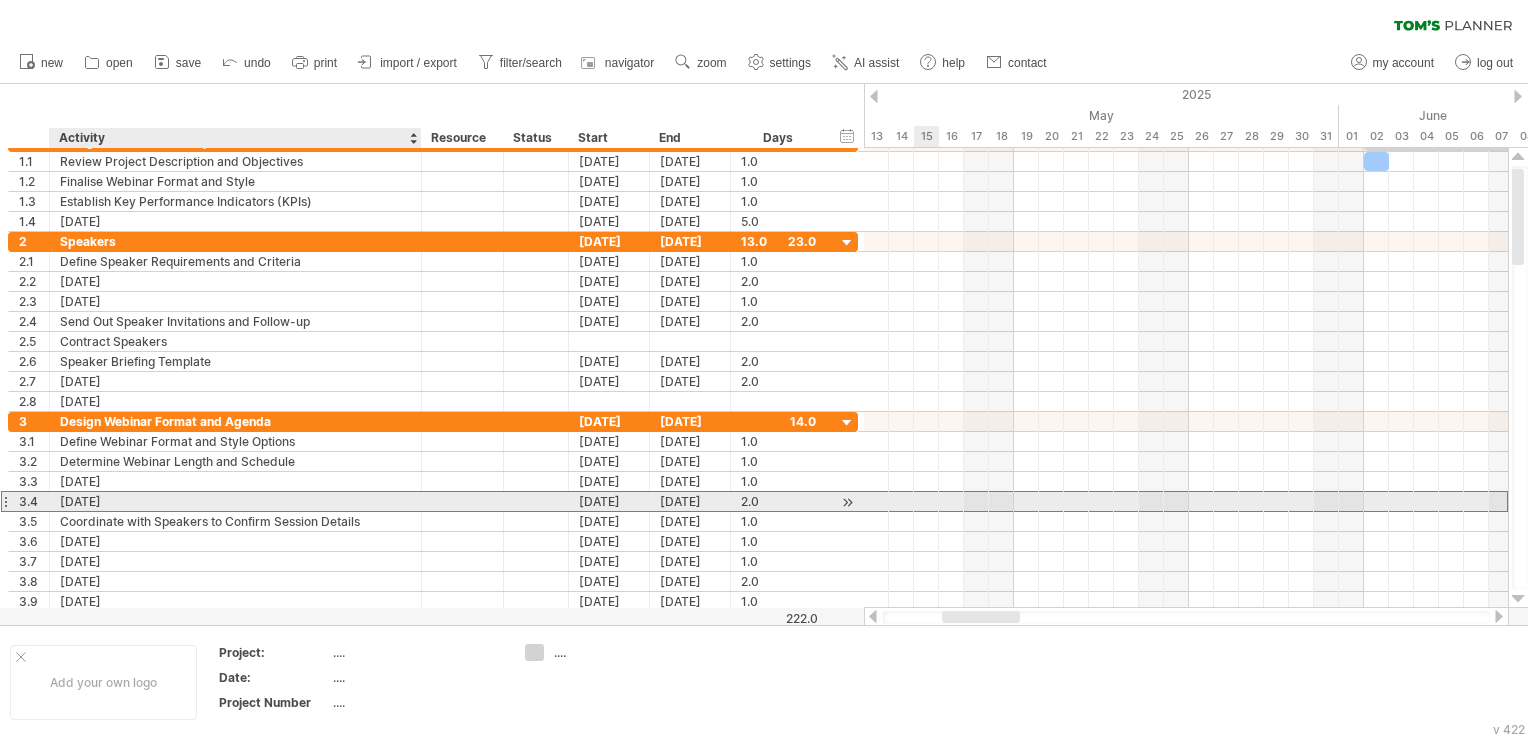 click on "[DATE]" at bounding box center [235, 501] 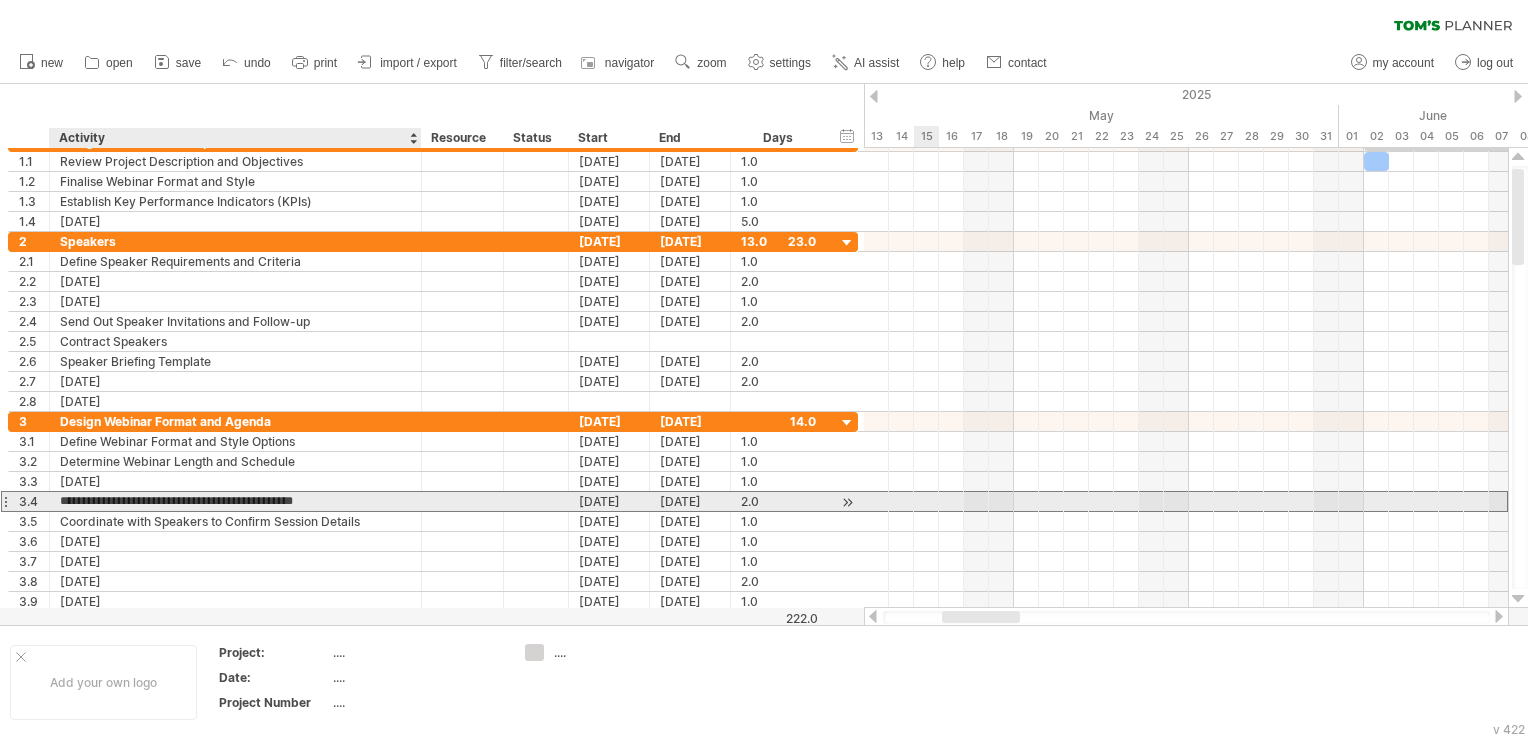 click on "**********" at bounding box center [235, 501] 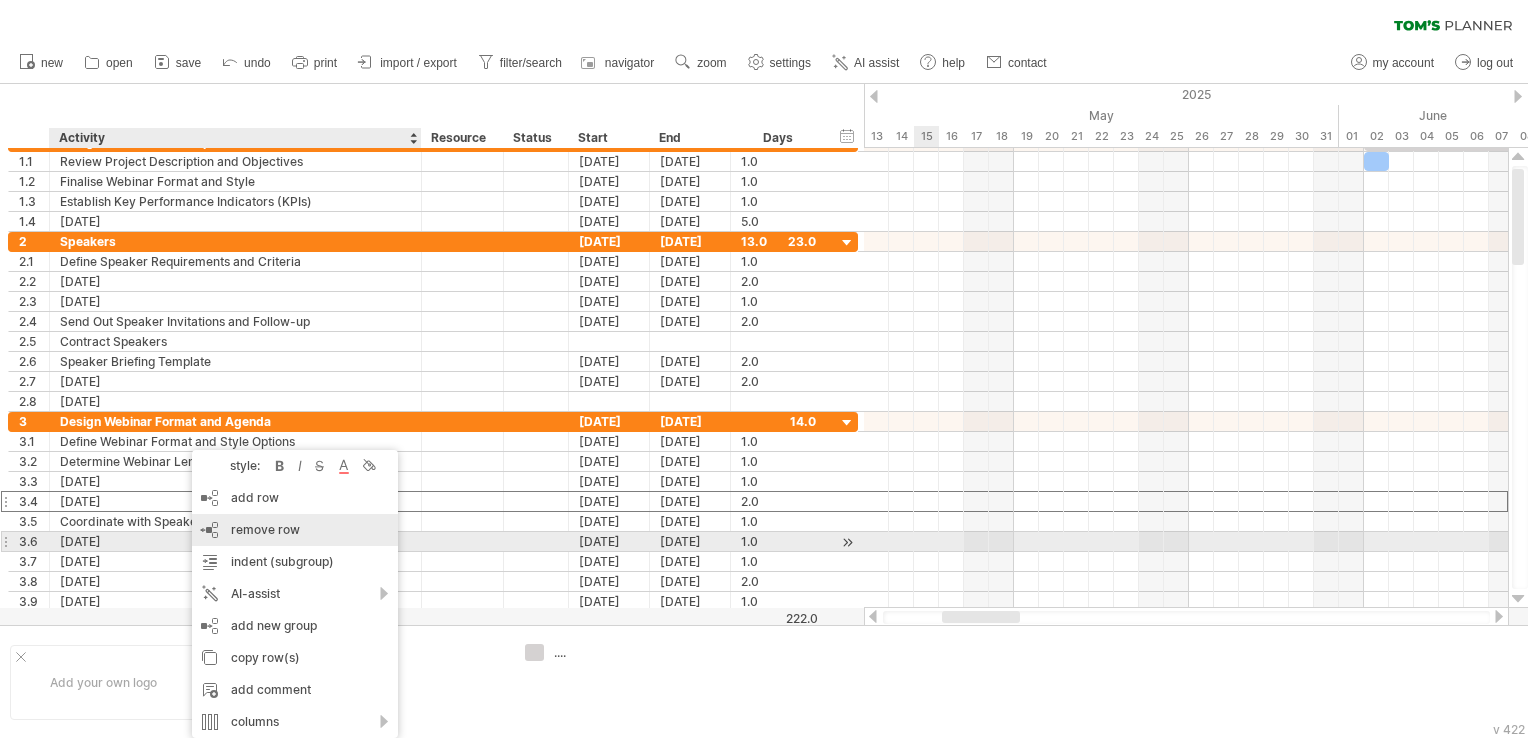 click on "remove row" at bounding box center (265, 529) 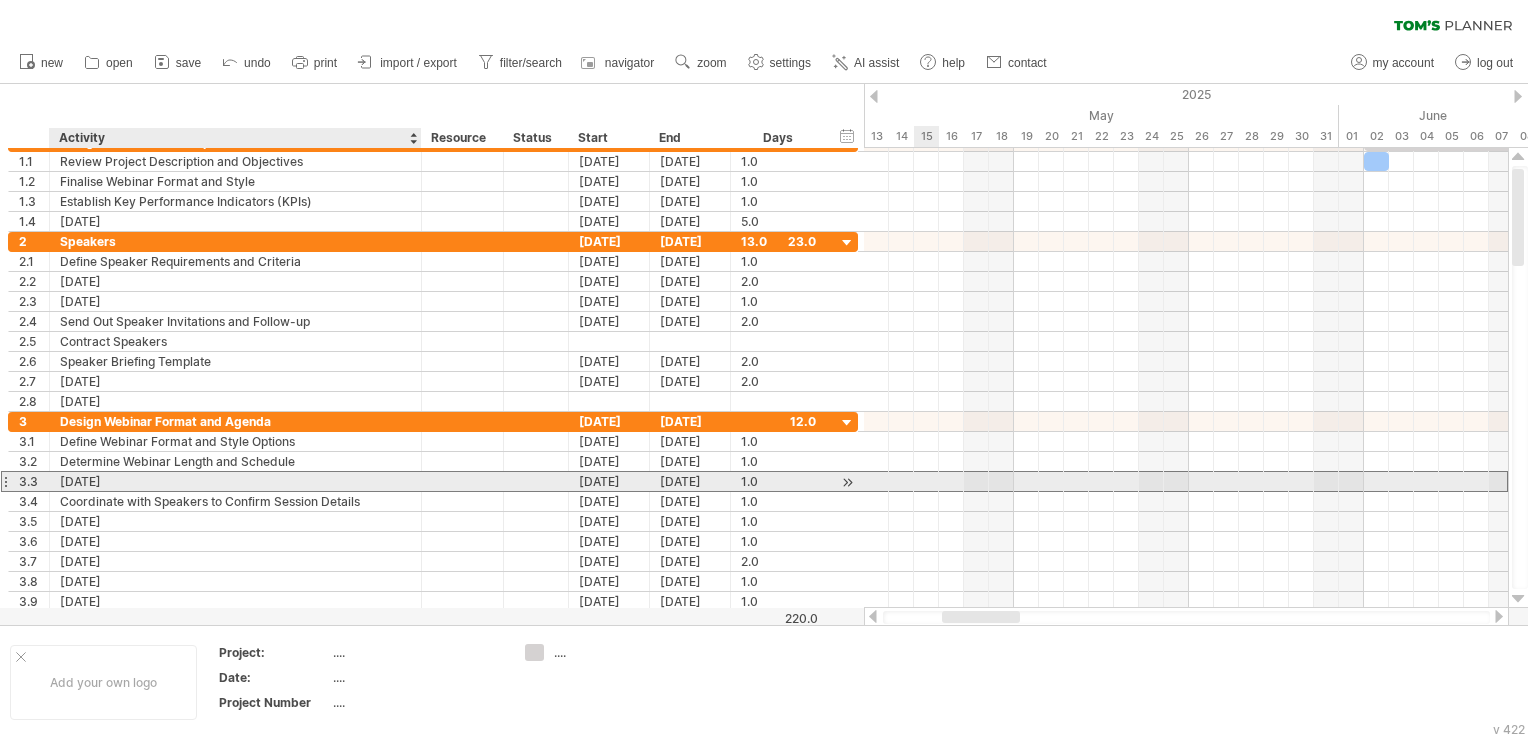 click on "[DATE]" at bounding box center (235, 481) 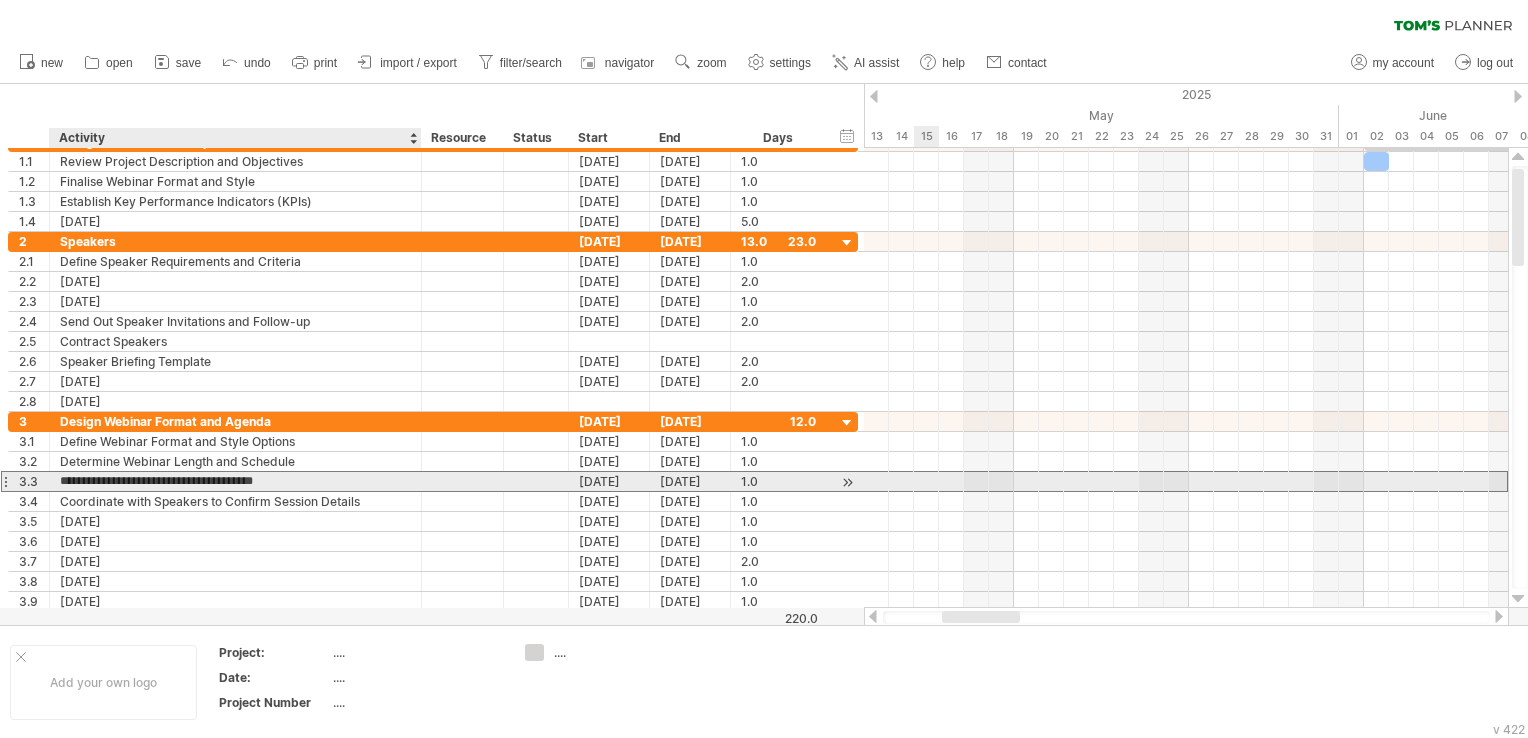 type on "**********" 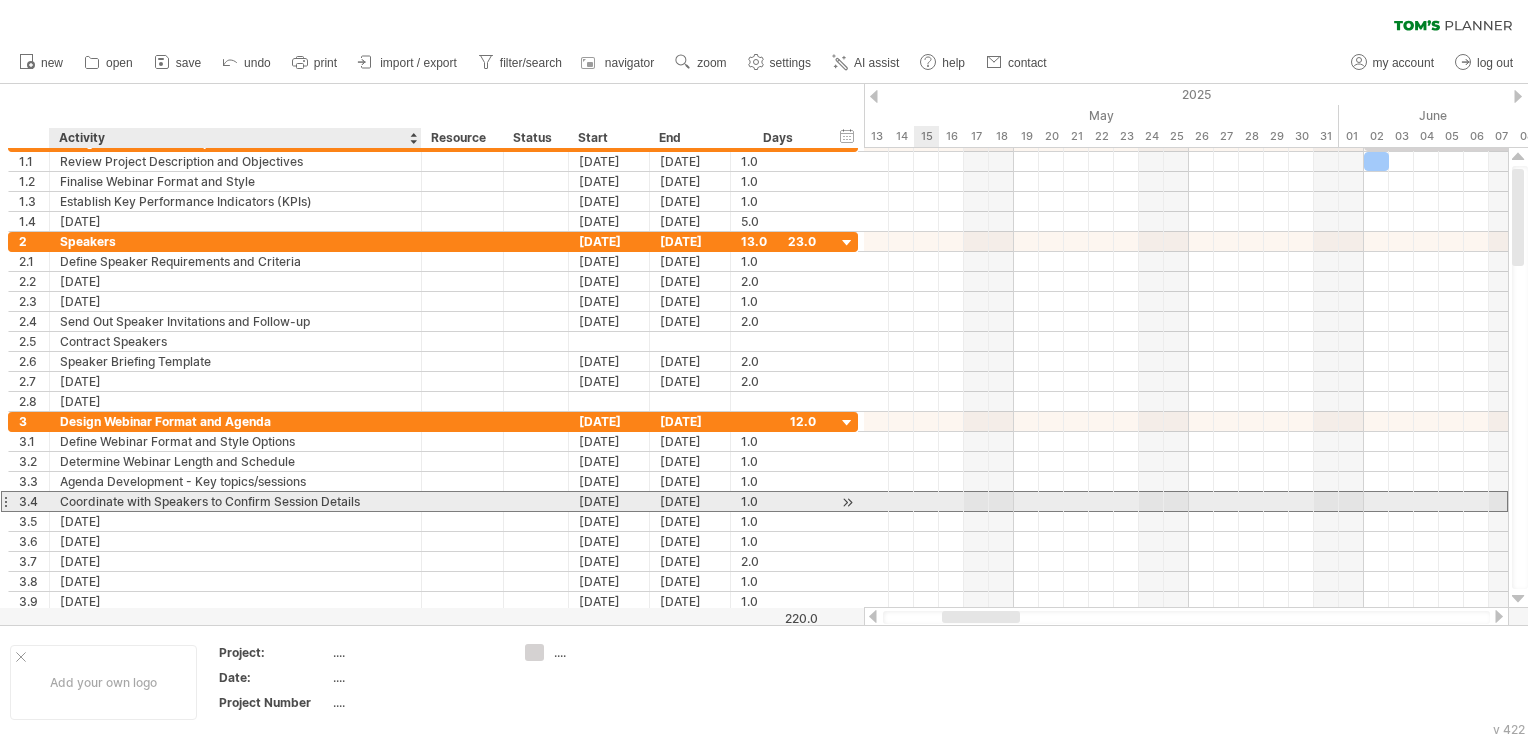 click on "Coordinate with Speakers to Confirm Session Details" at bounding box center (235, 501) 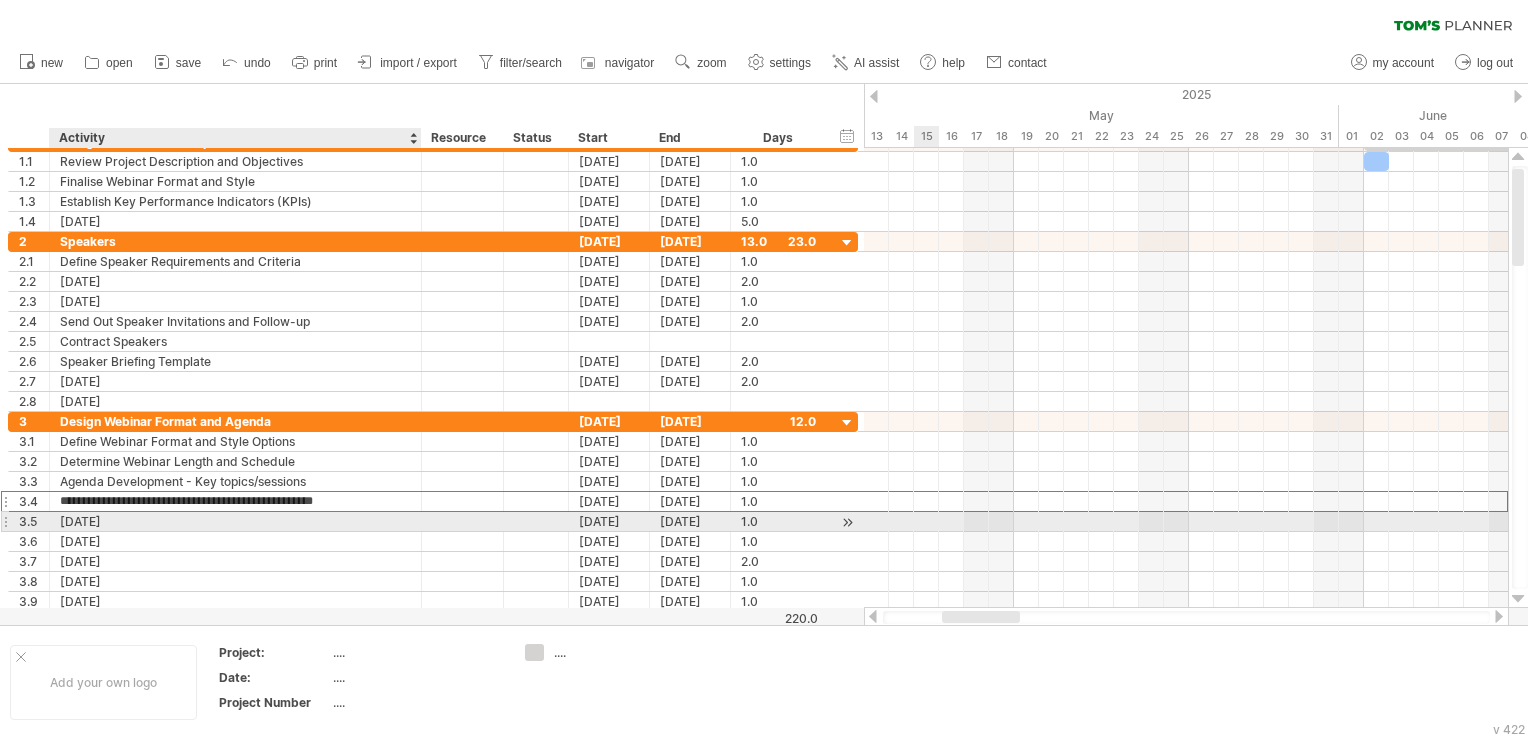 click on "[DATE]" at bounding box center [235, 521] 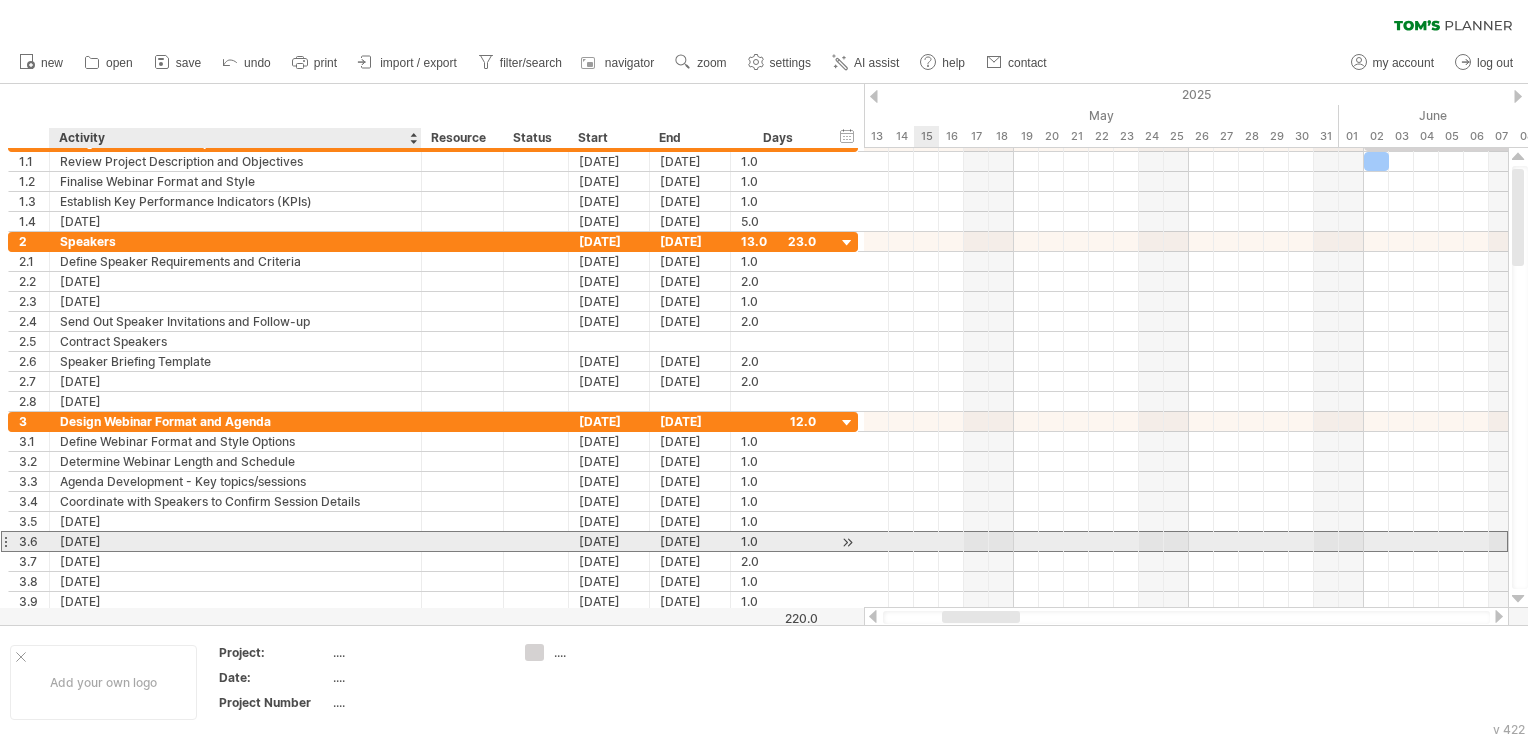 click on "[DATE]" at bounding box center [235, 541] 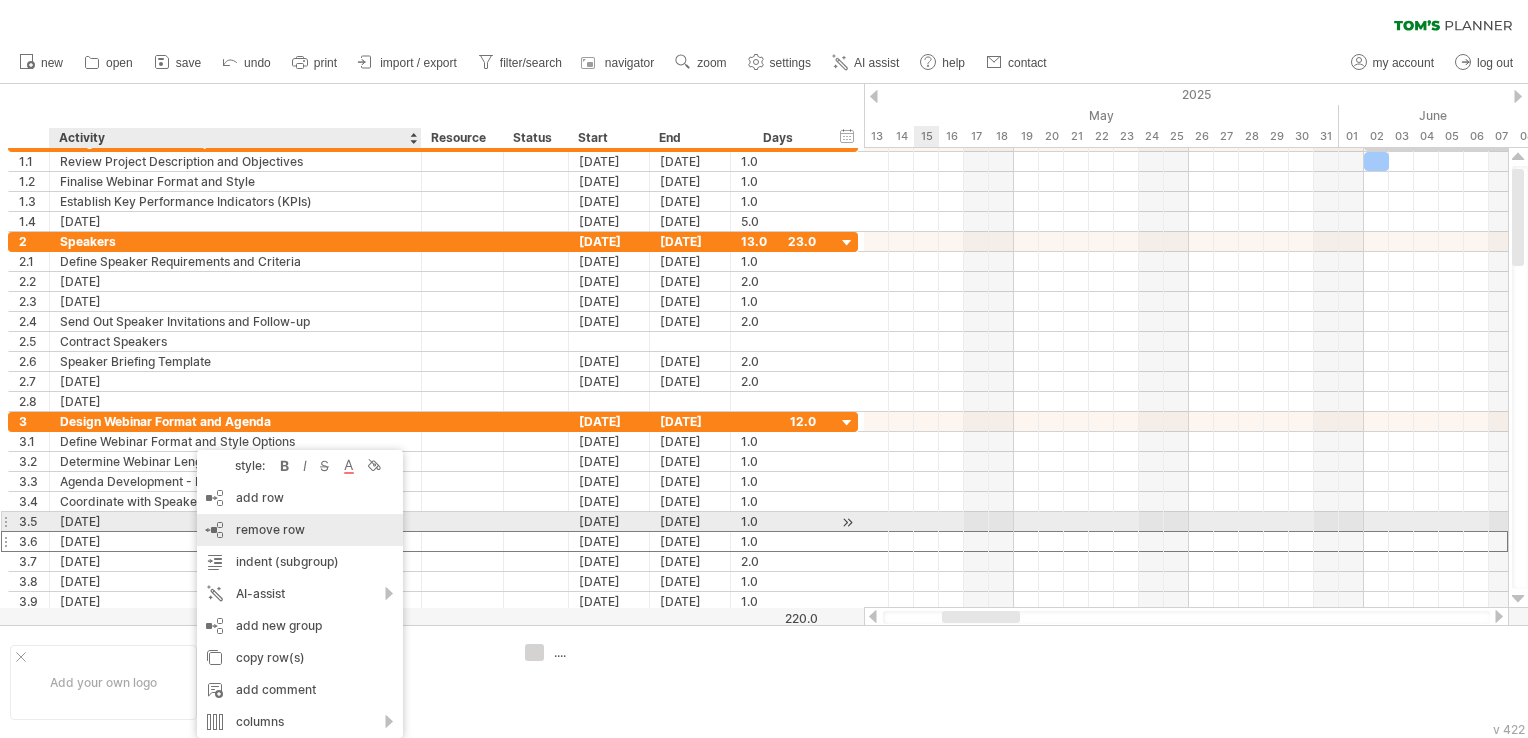 click on "remove row" at bounding box center [270, 529] 